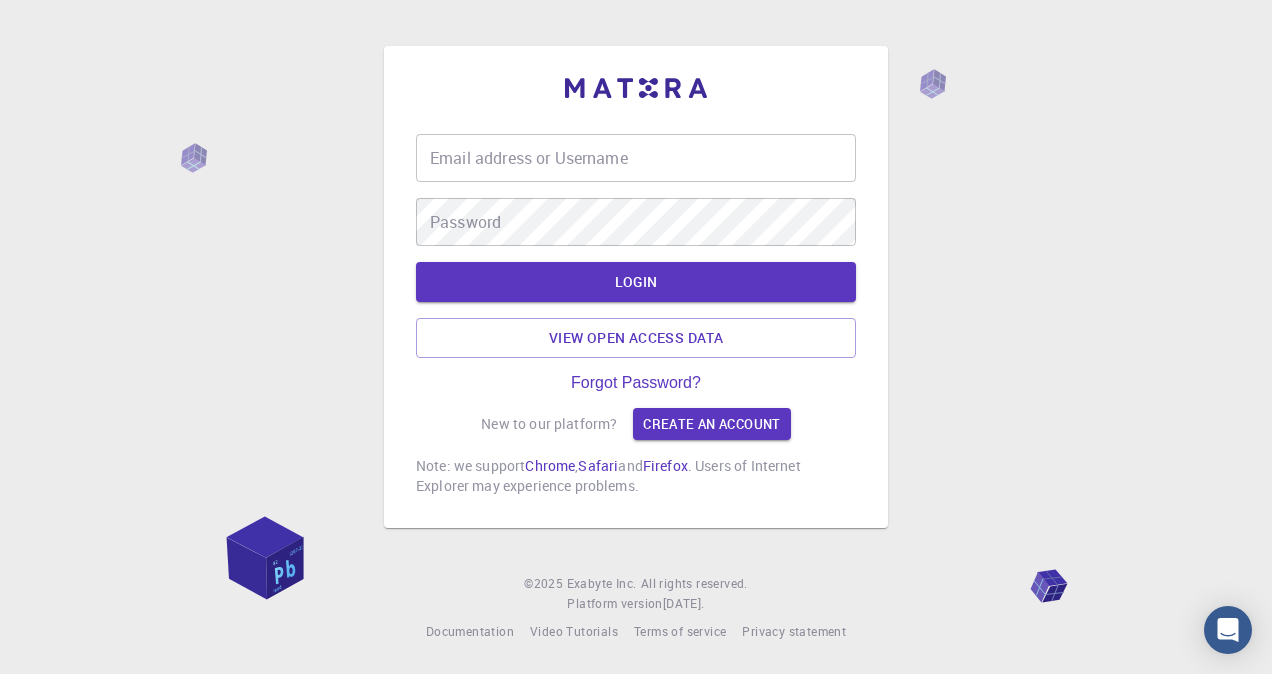 scroll, scrollTop: 0, scrollLeft: 0, axis: both 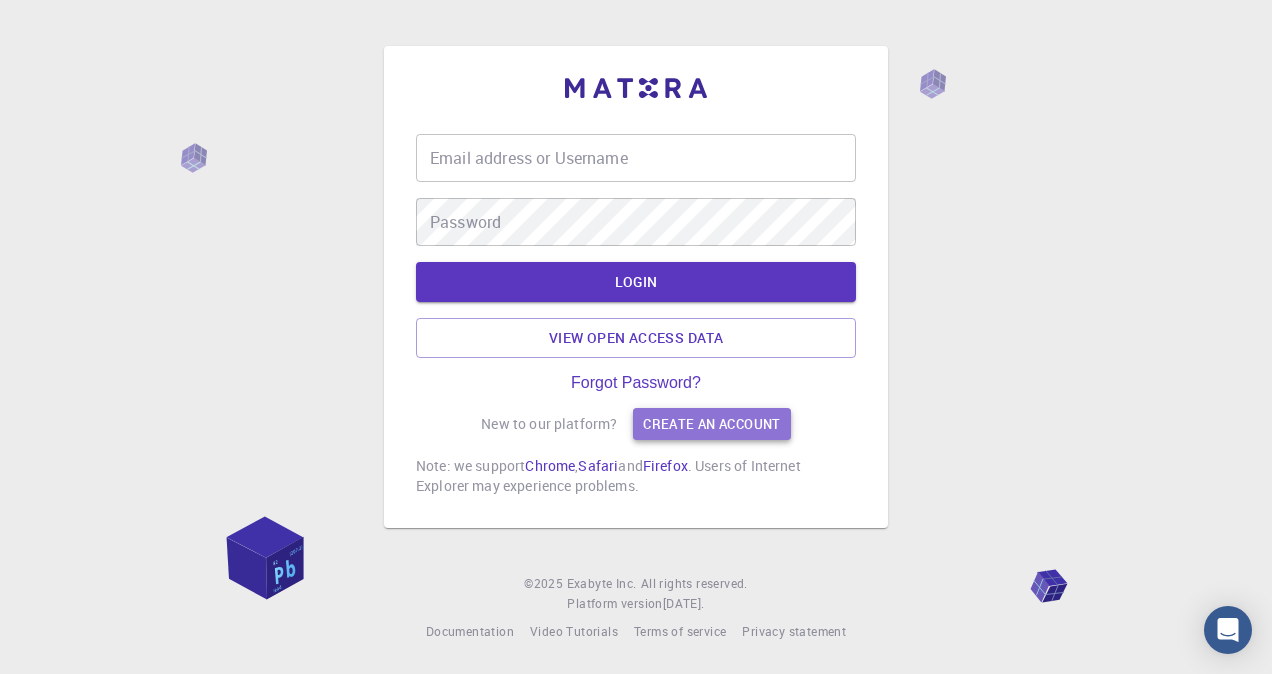 click on "Create an account" at bounding box center (711, 424) 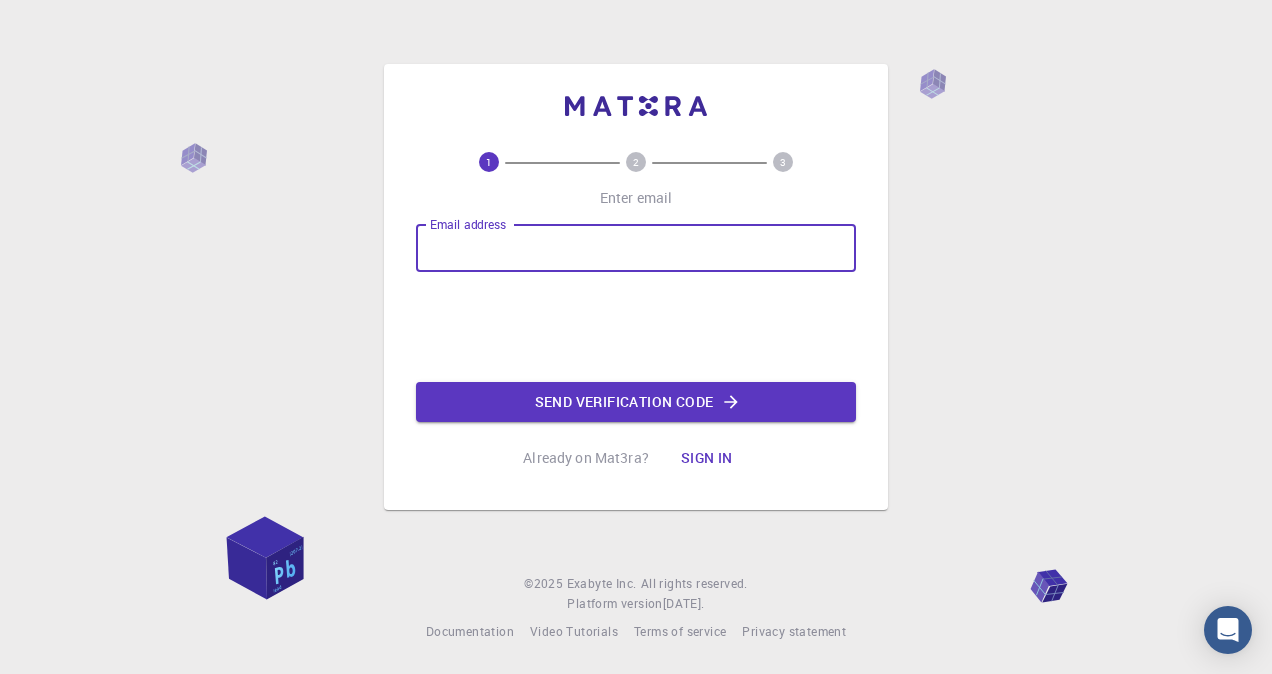 click on "Email address" at bounding box center (636, 248) 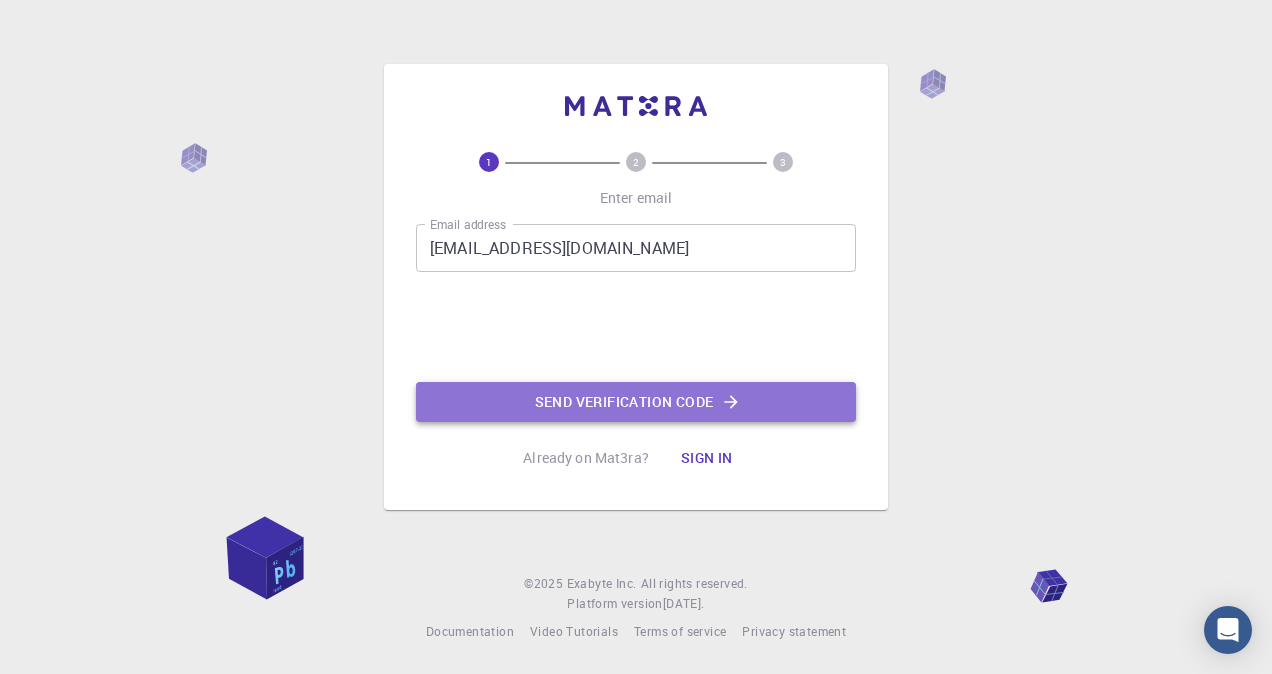 click on "Send verification code" 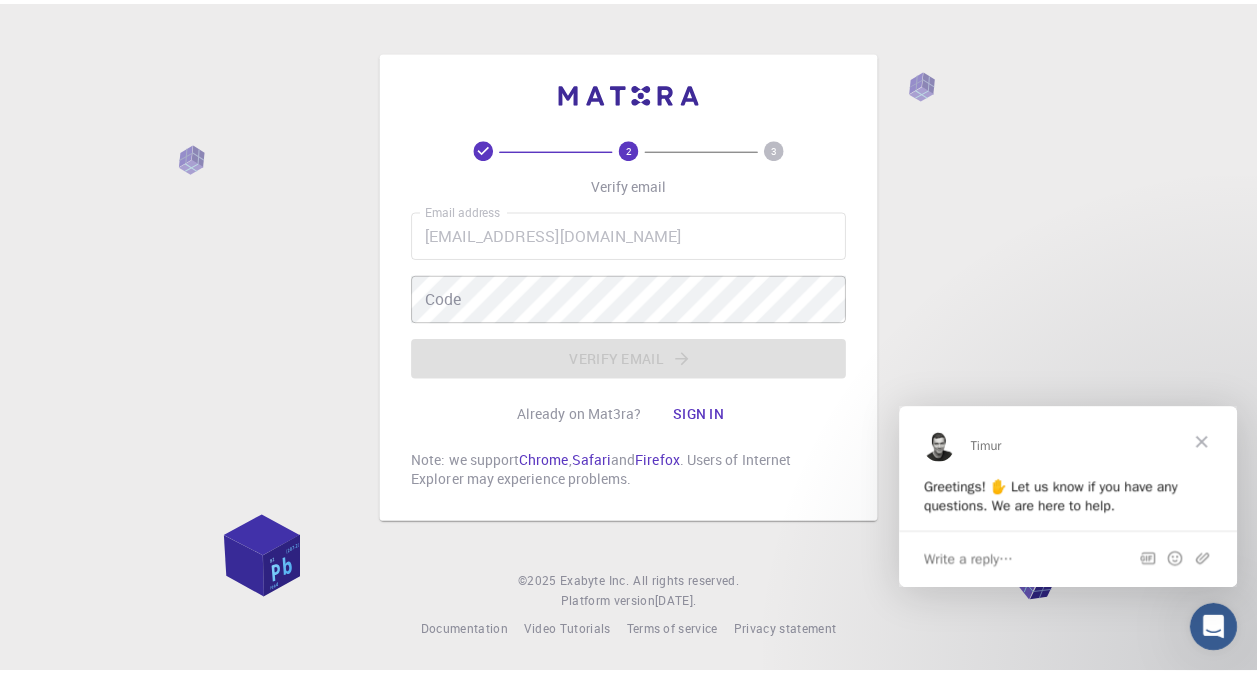 scroll, scrollTop: 0, scrollLeft: 0, axis: both 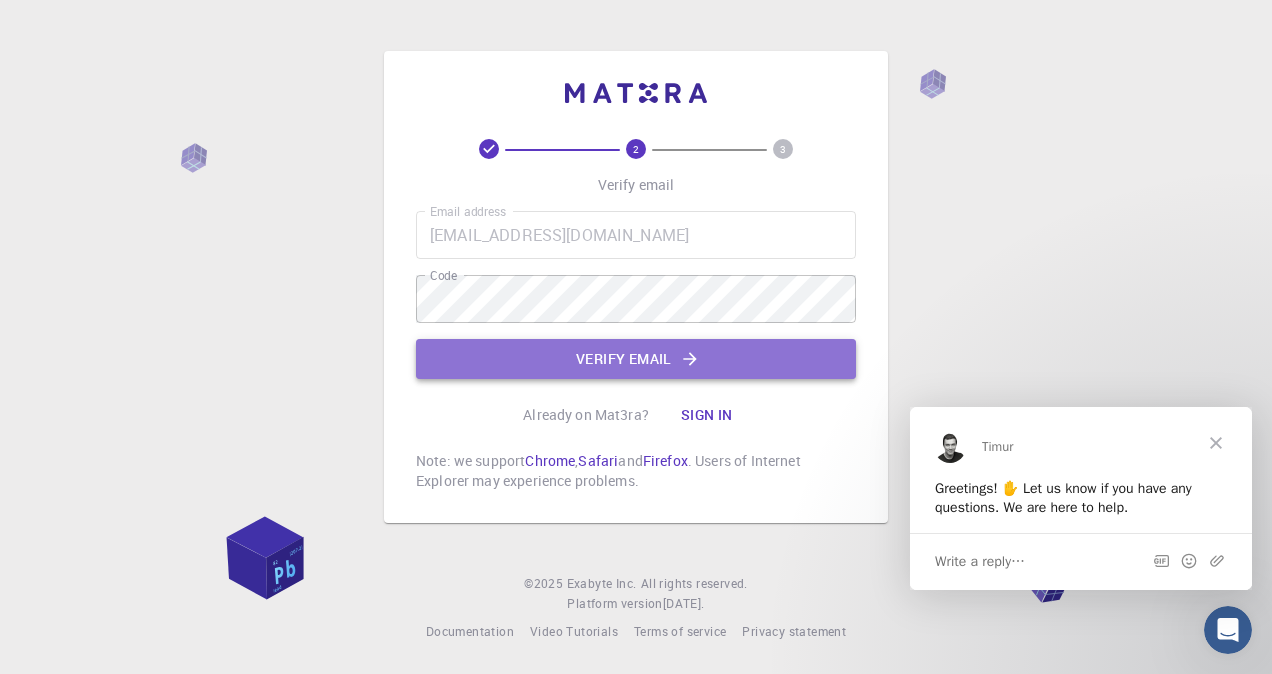 click on "Verify email" 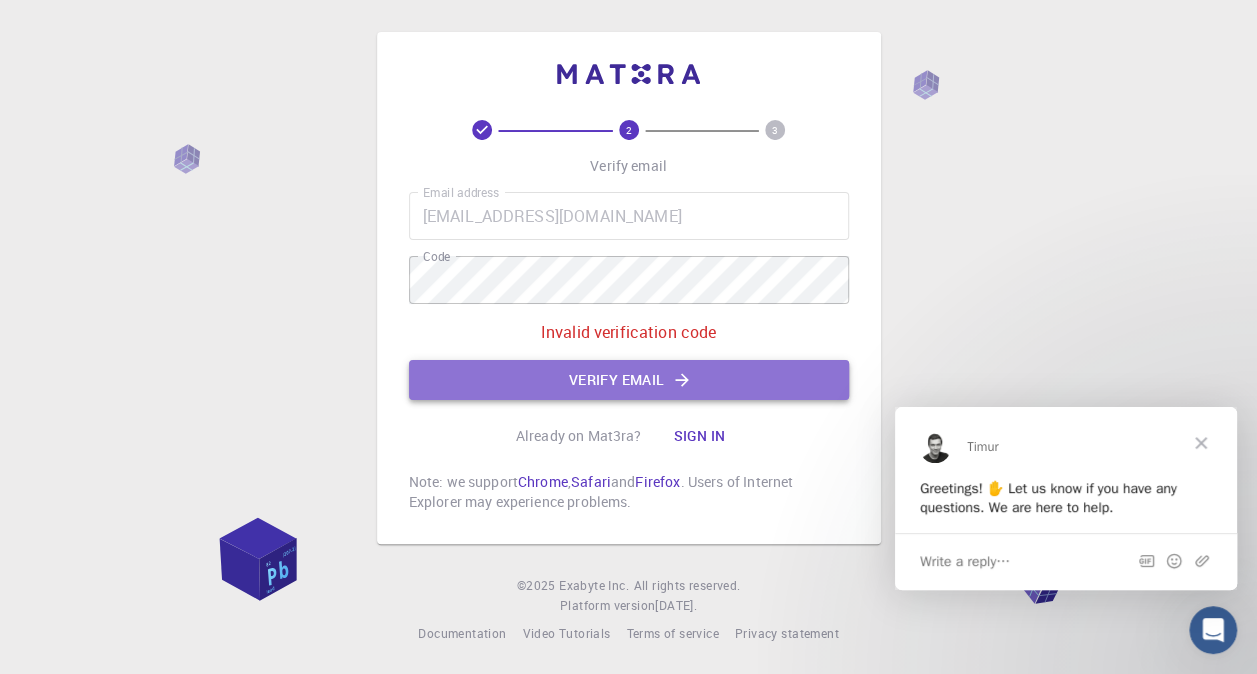 click on "Verify email" at bounding box center (629, 380) 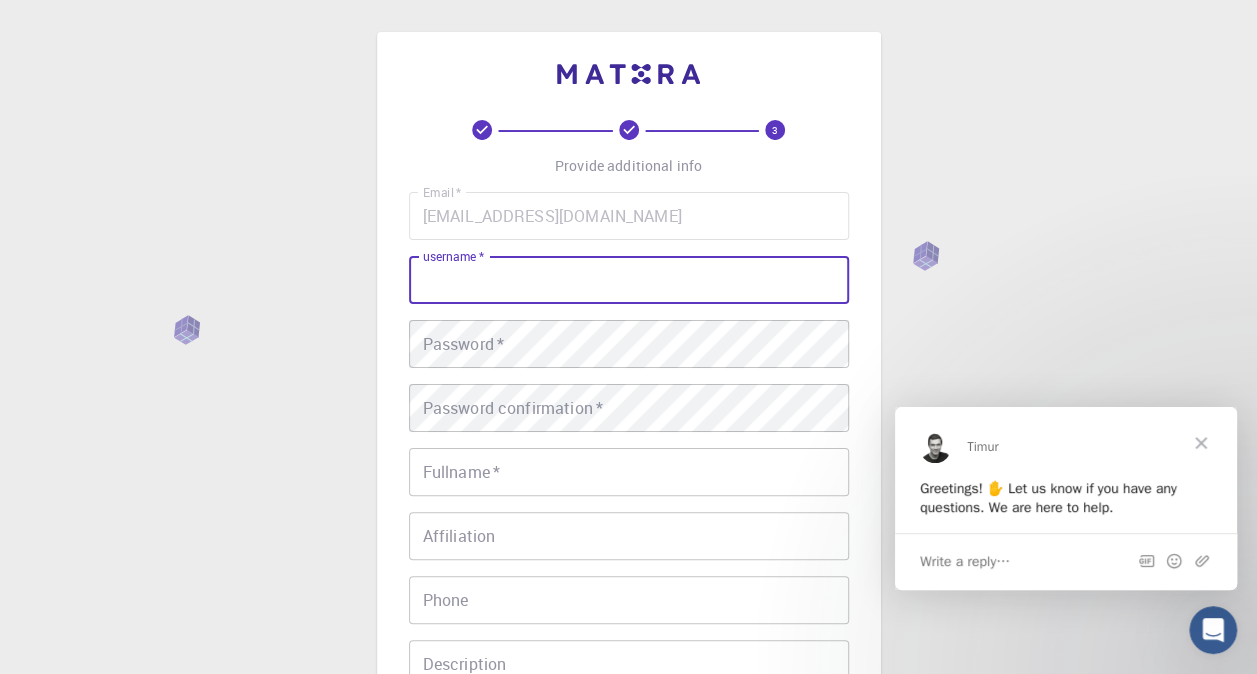 click on "username   *" at bounding box center [629, 280] 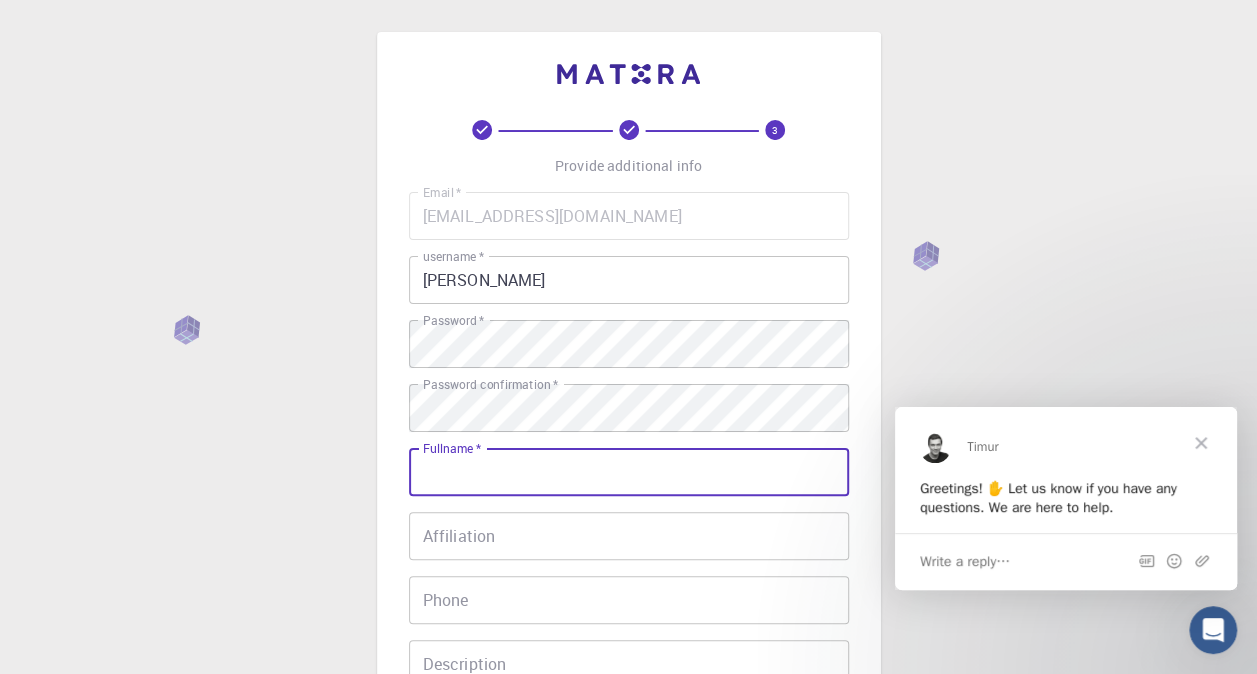 click on "Fullname   *" at bounding box center [629, 472] 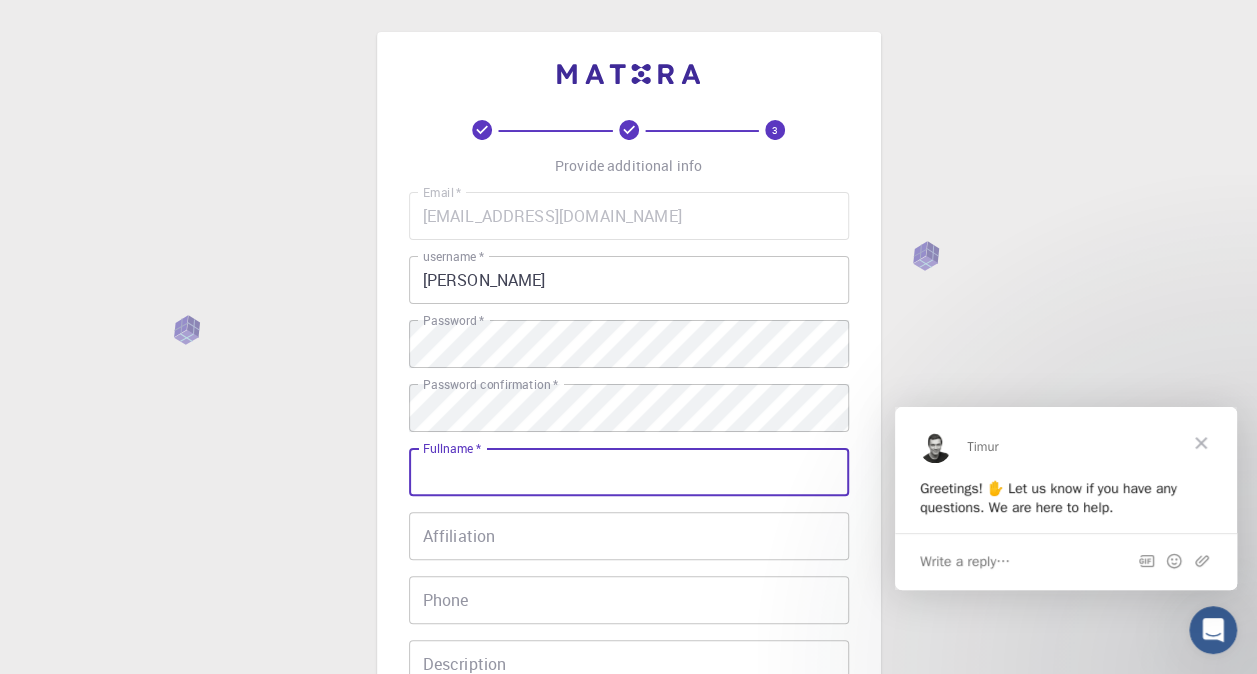 type on "[PERSON_NAME]" 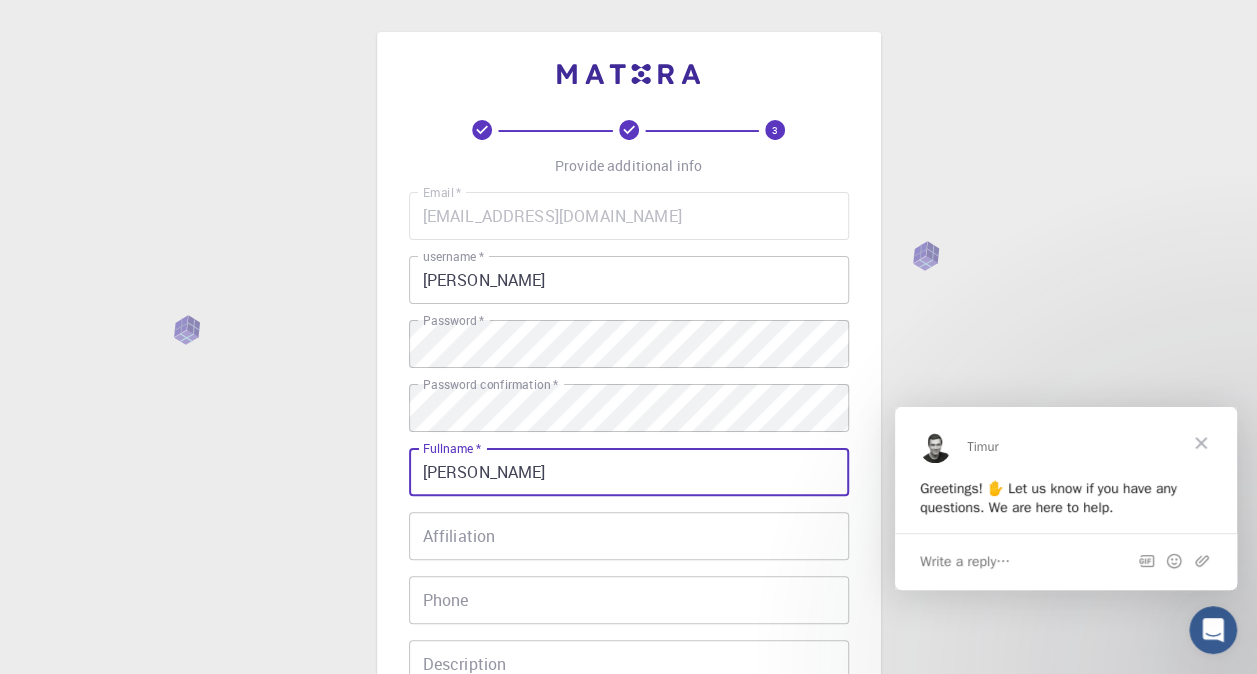 type on "+211925506999" 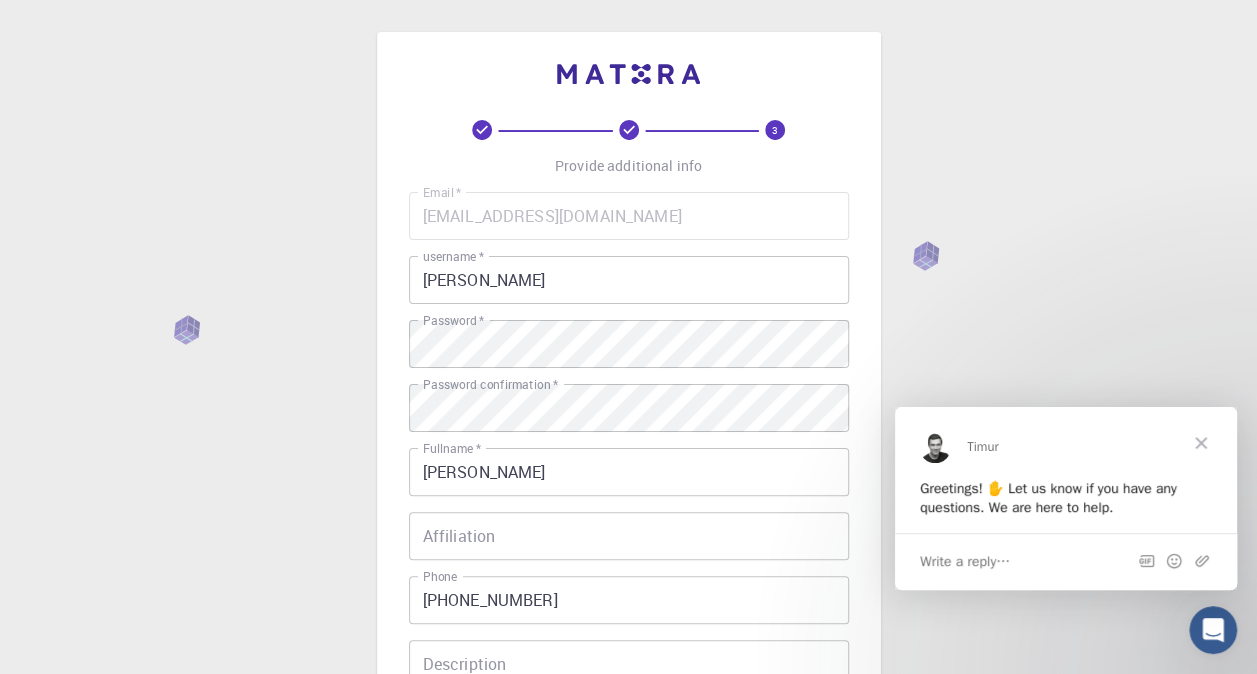 drag, startPoint x: 2111, startPoint y: 772, endPoint x: 1231, endPoint y: 418, distance: 948.5336 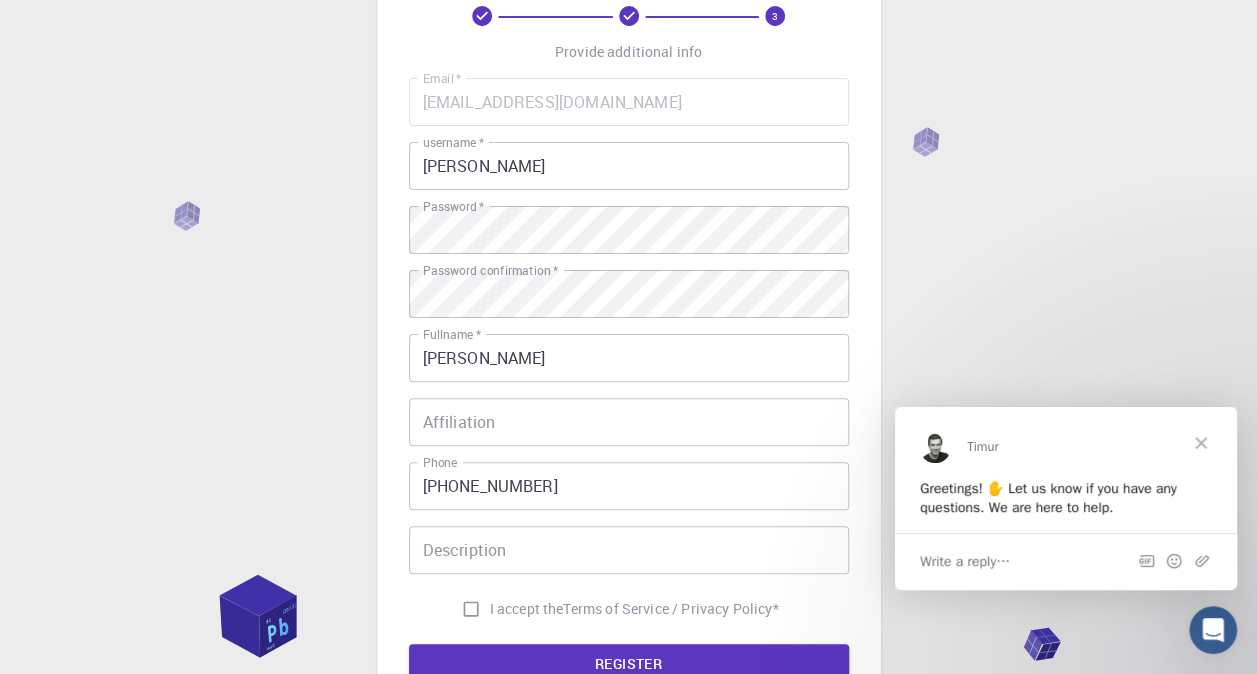 scroll, scrollTop: 116, scrollLeft: 0, axis: vertical 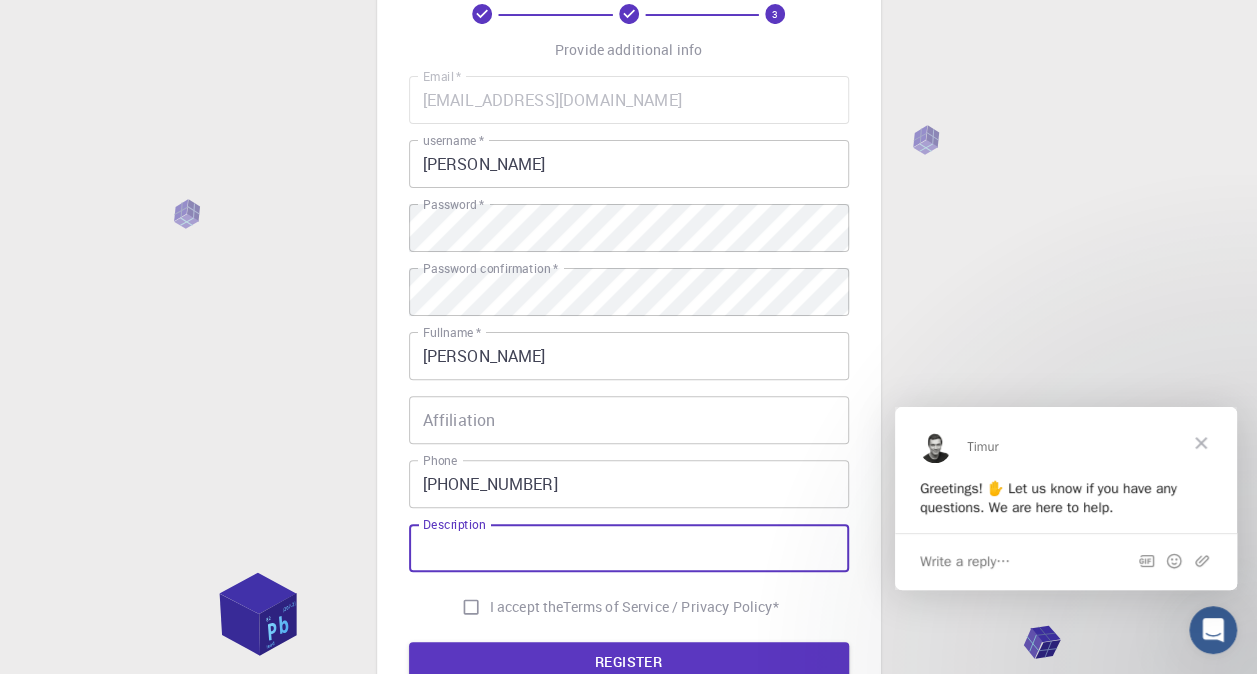 click on "Description" at bounding box center (629, 548) 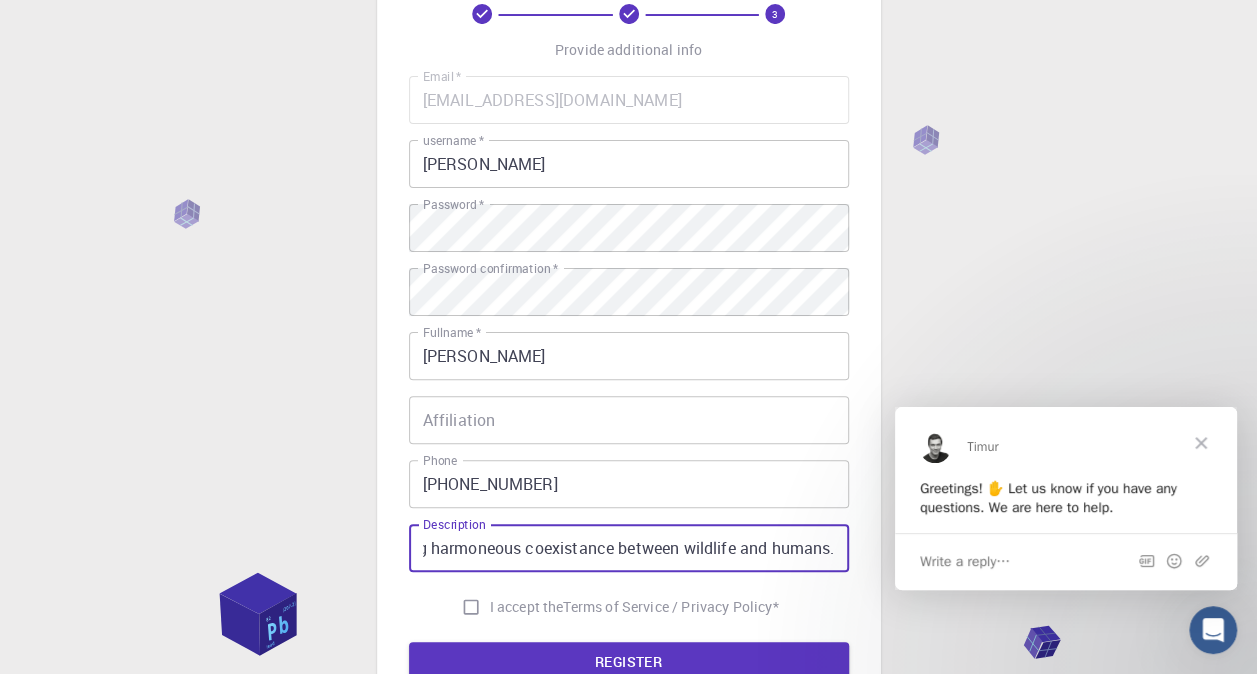scroll, scrollTop: 0, scrollLeft: 366, axis: horizontal 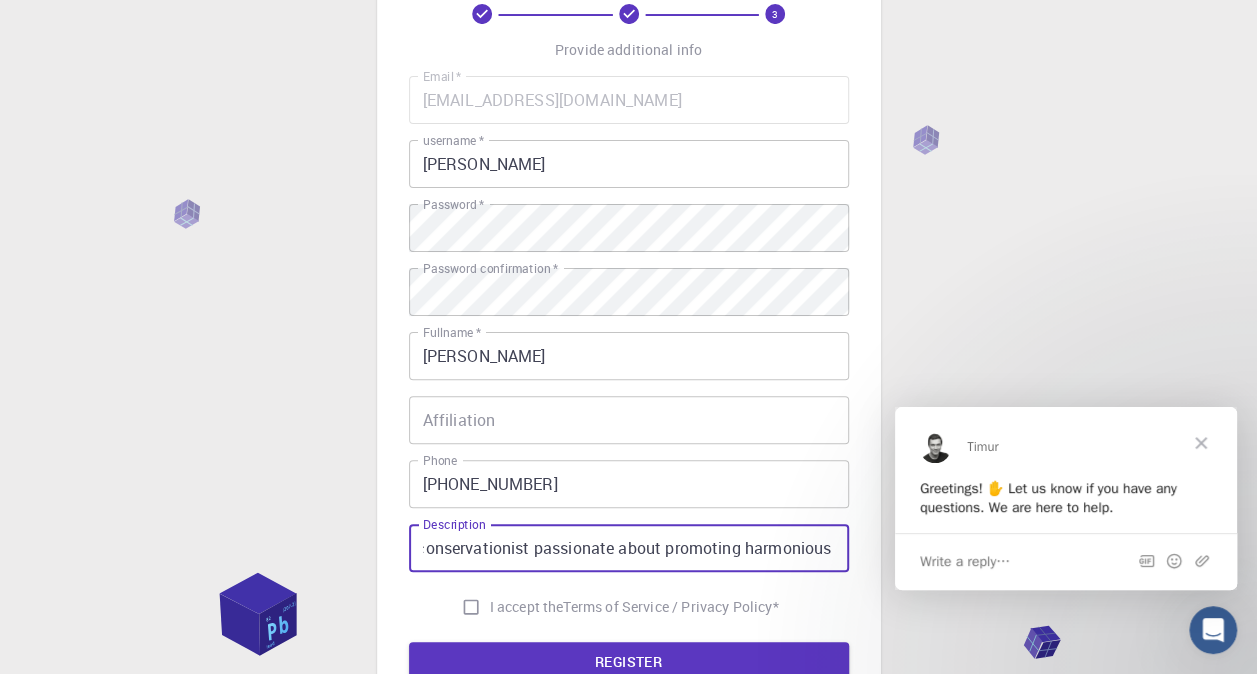 type on "Am a conservationist passionate about promoting harmonious coexistance between wildlife and humans." 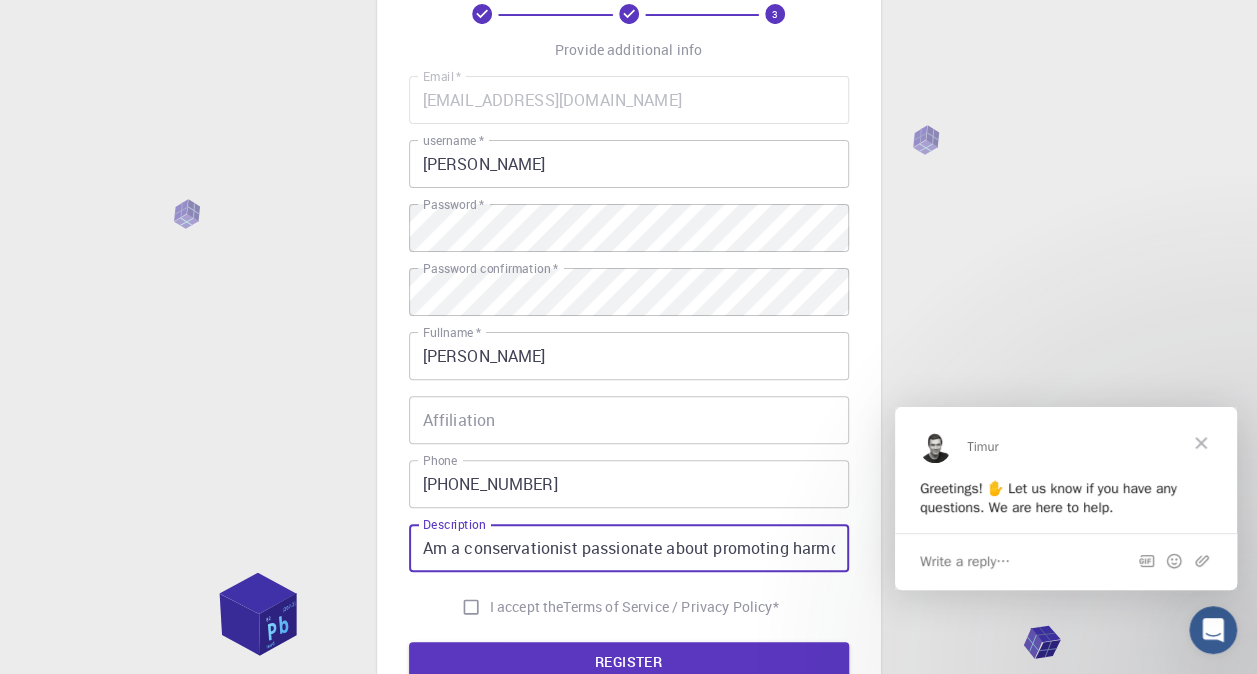 click on "I accept the  Terms of Service / Privacy Policy  *" at bounding box center (471, 607) 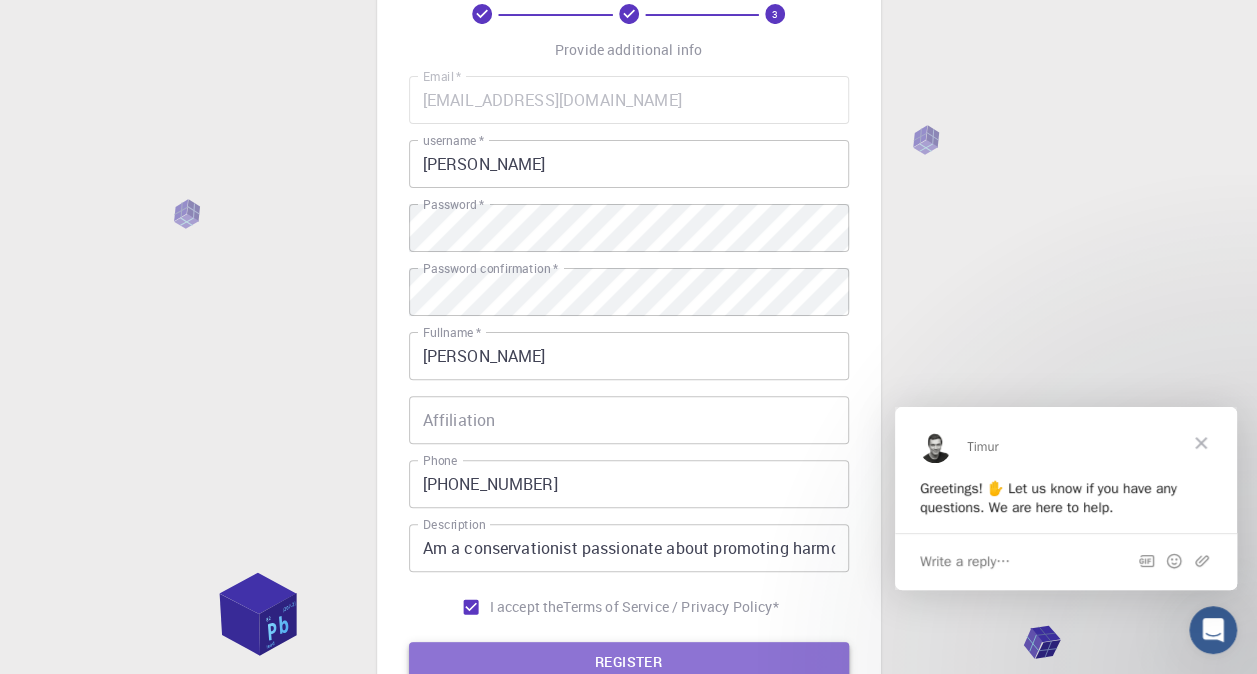 click on "REGISTER" at bounding box center [629, 662] 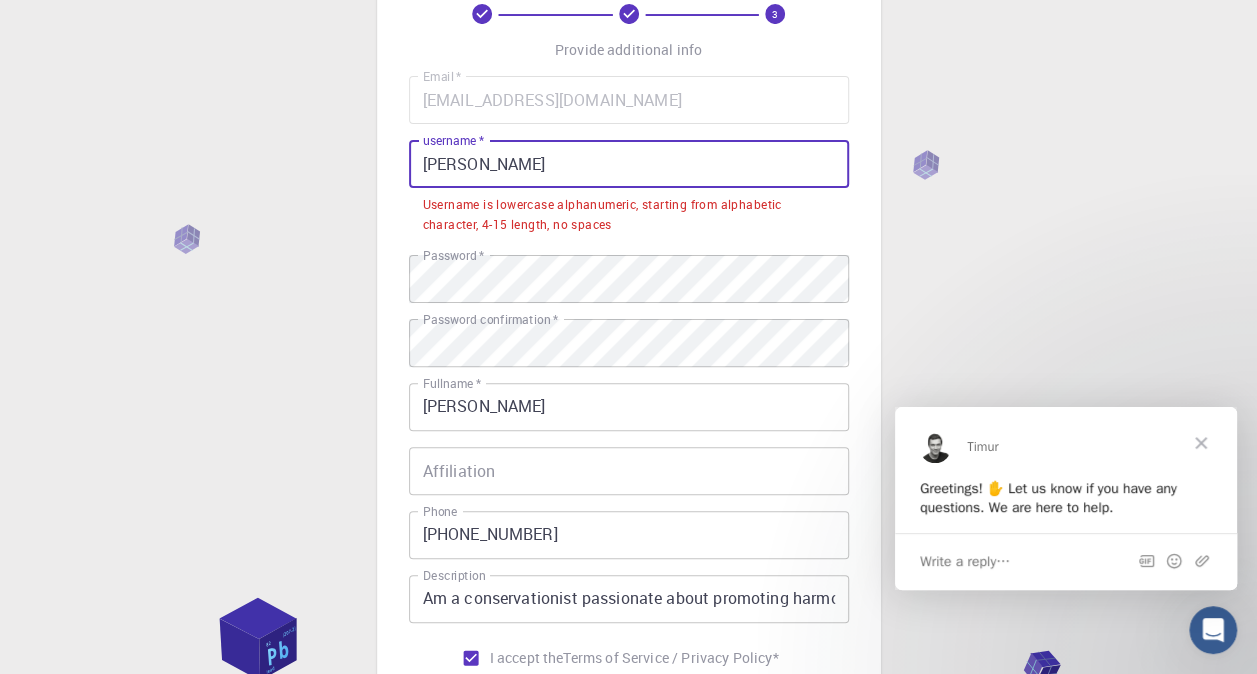 click on "Nyoma David" at bounding box center [629, 164] 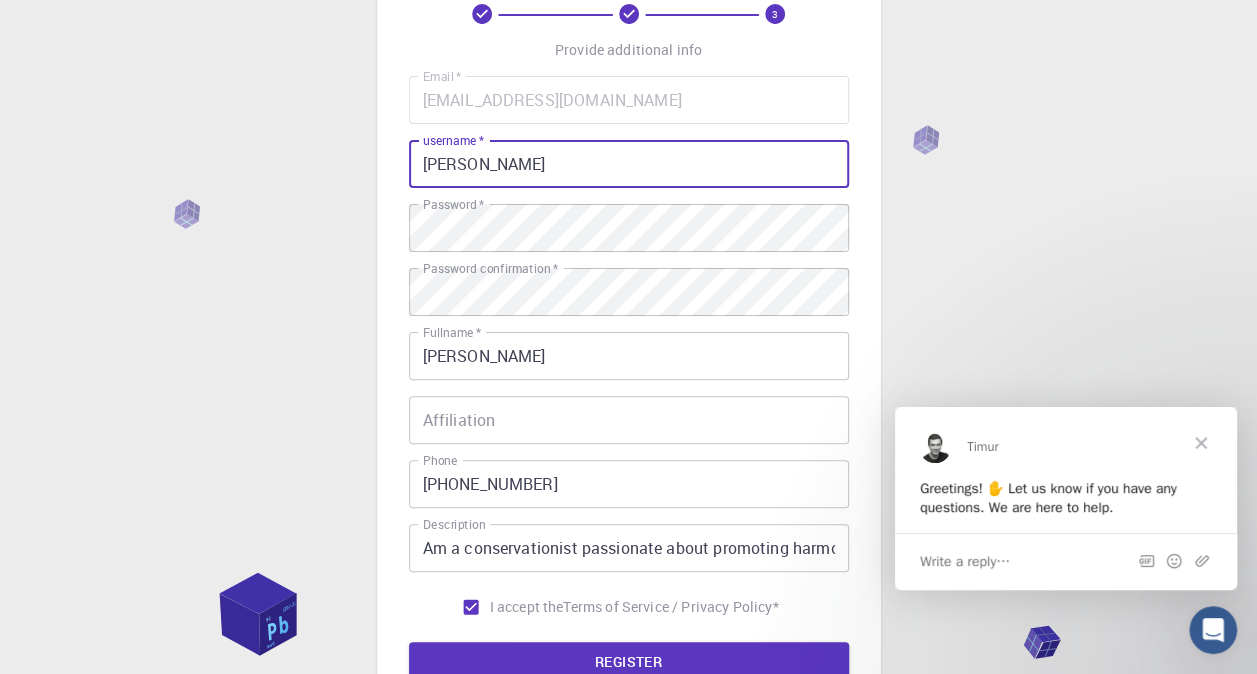 click on "nyoma David" at bounding box center [629, 164] 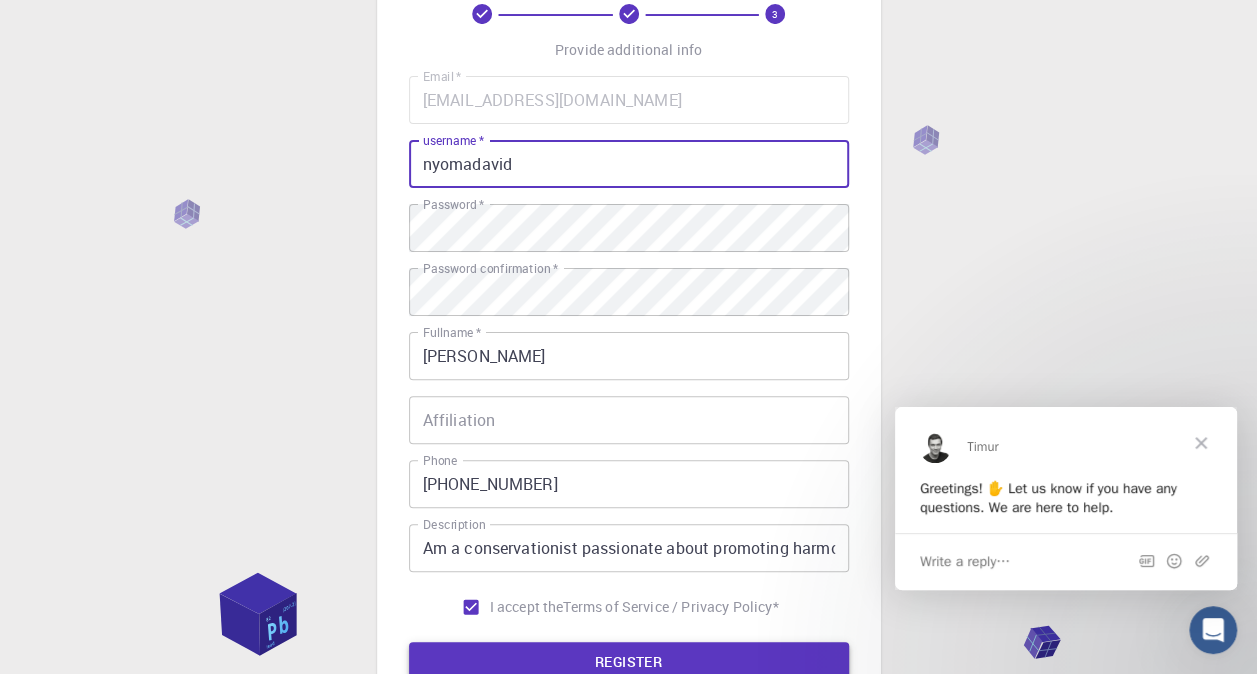 type on "nyomadavid" 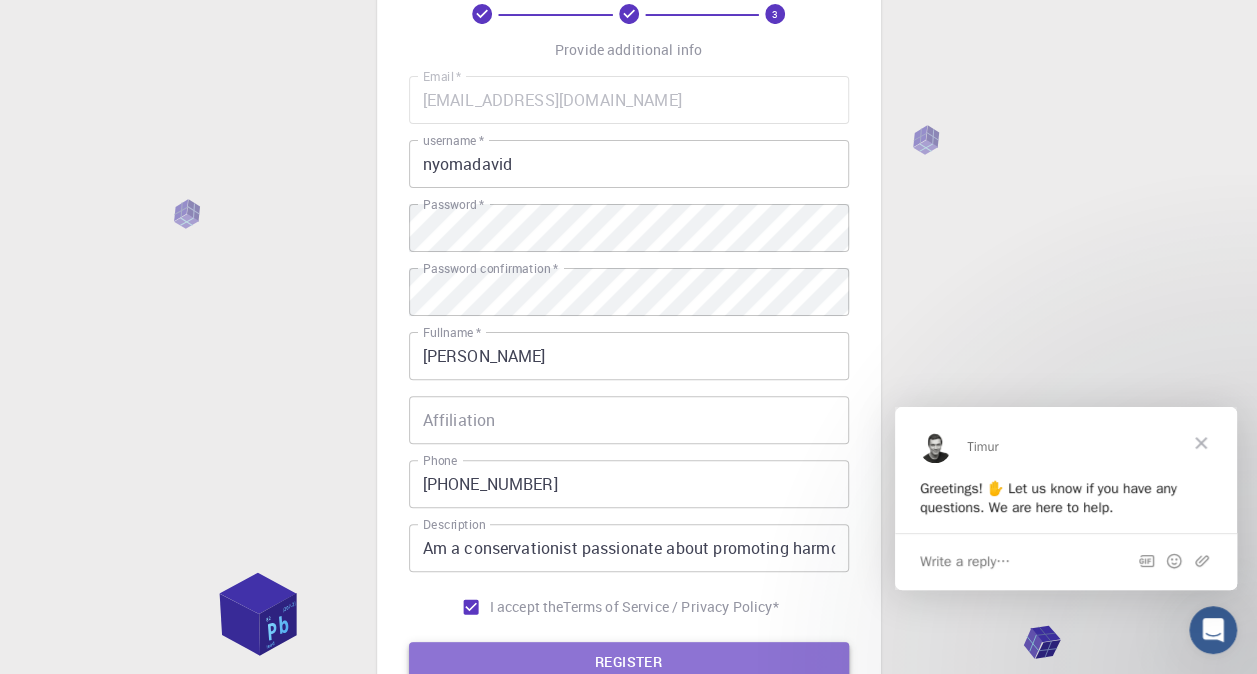 click on "REGISTER" at bounding box center [629, 662] 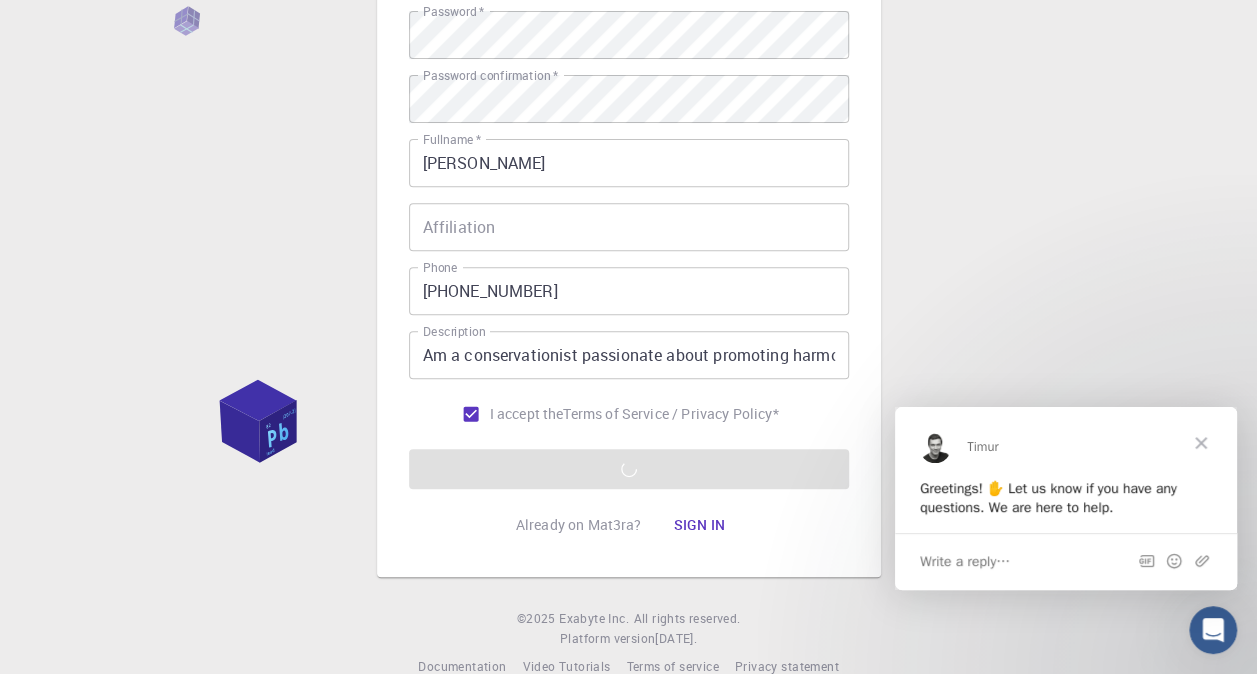 scroll, scrollTop: 346, scrollLeft: 0, axis: vertical 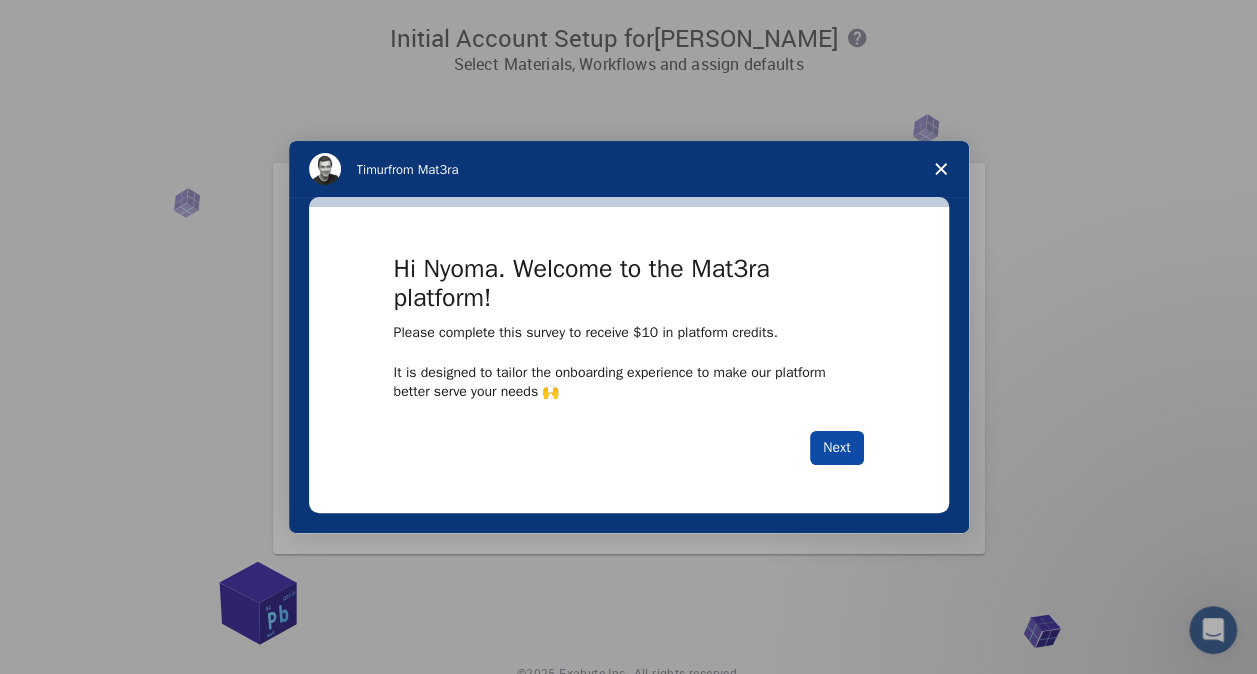 click on "Next" at bounding box center (836, 448) 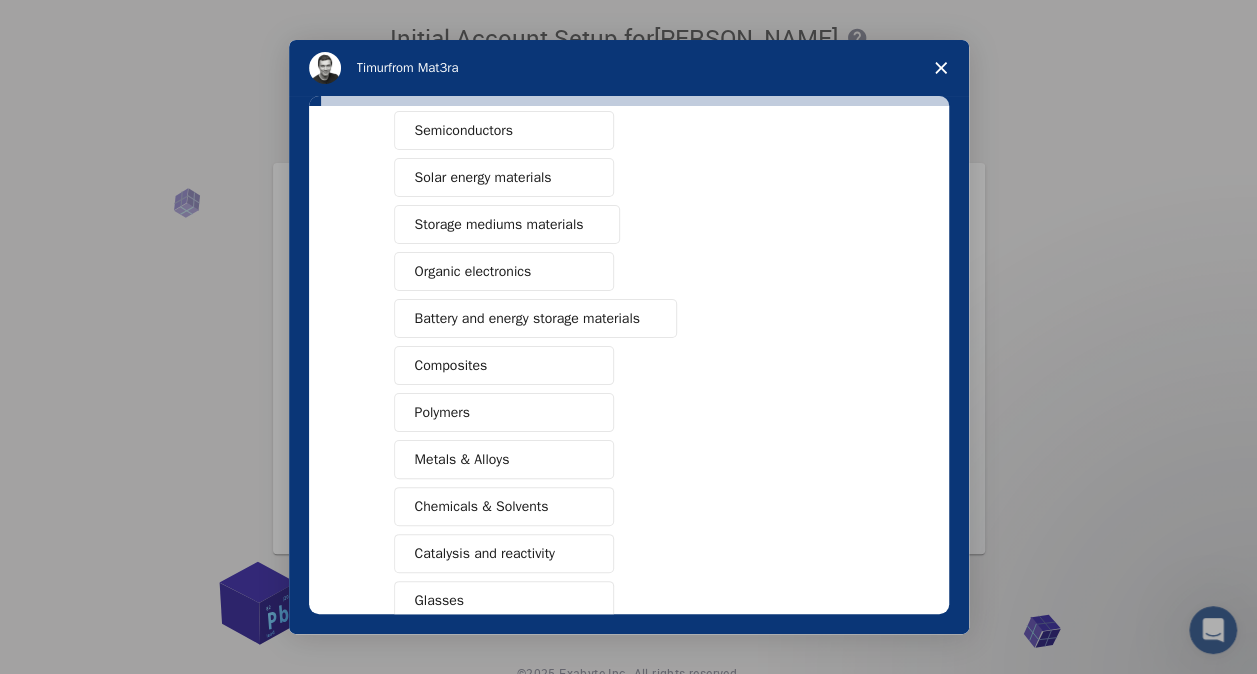 scroll, scrollTop: 0, scrollLeft: 0, axis: both 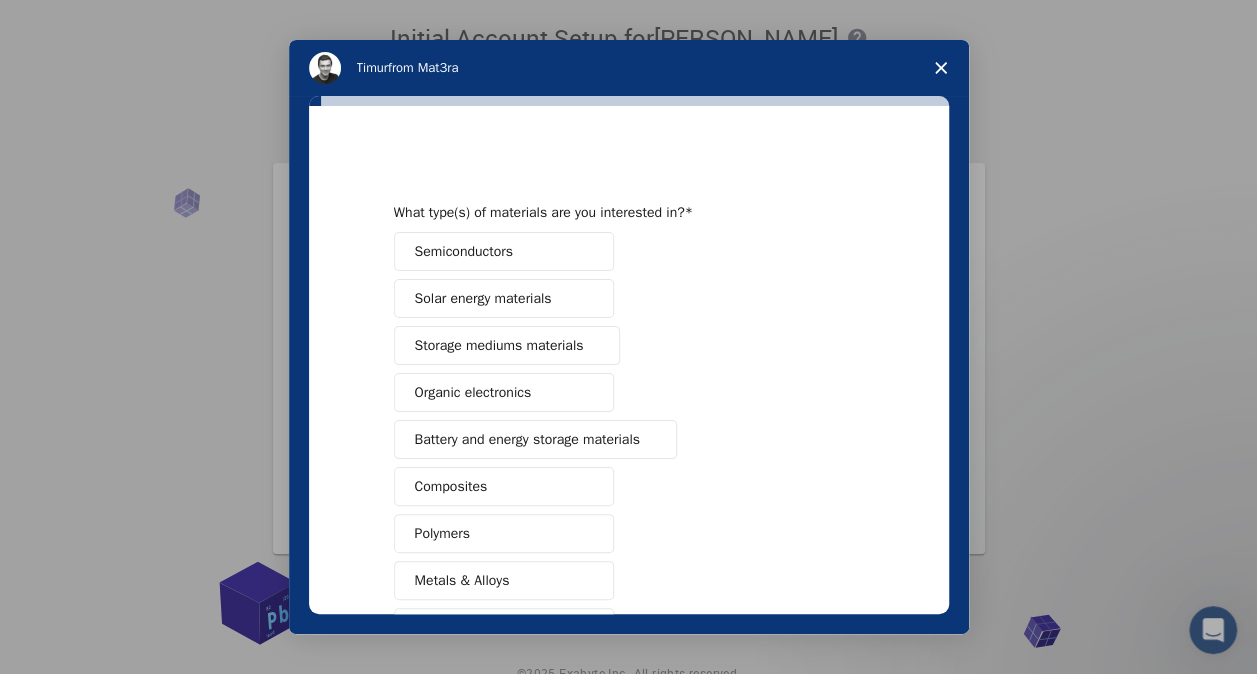 click at bounding box center [941, 68] 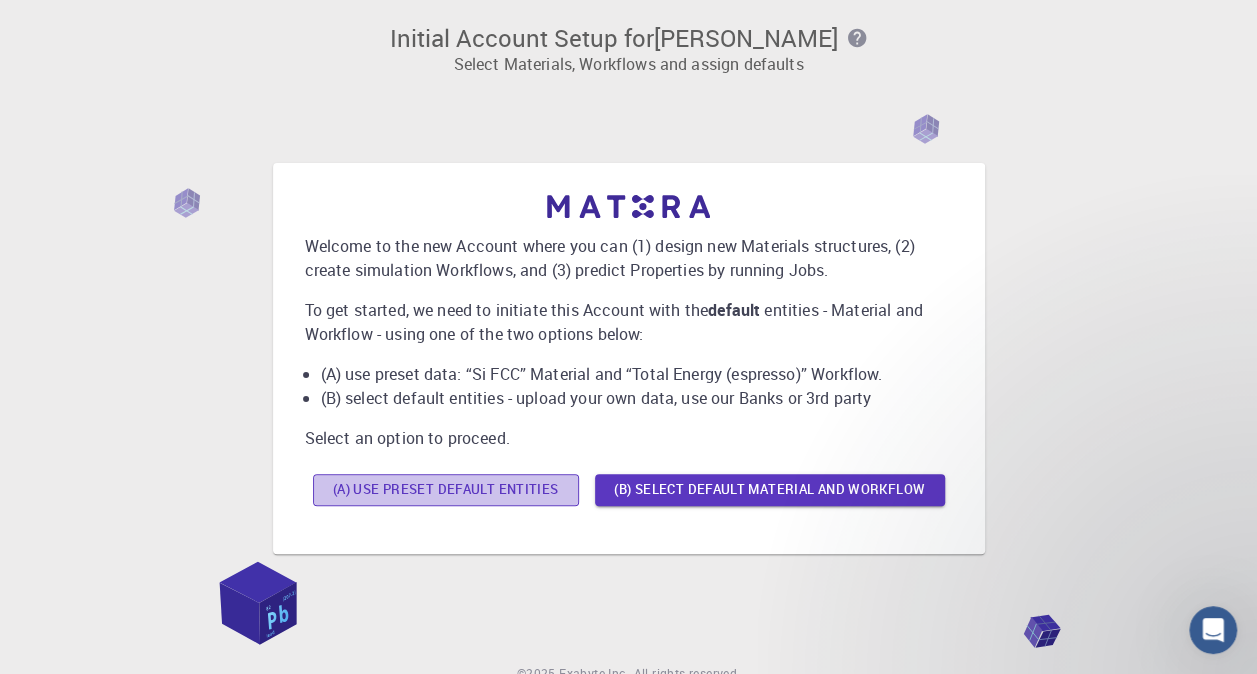 click on "(A) Use preset default entities" at bounding box center (446, 490) 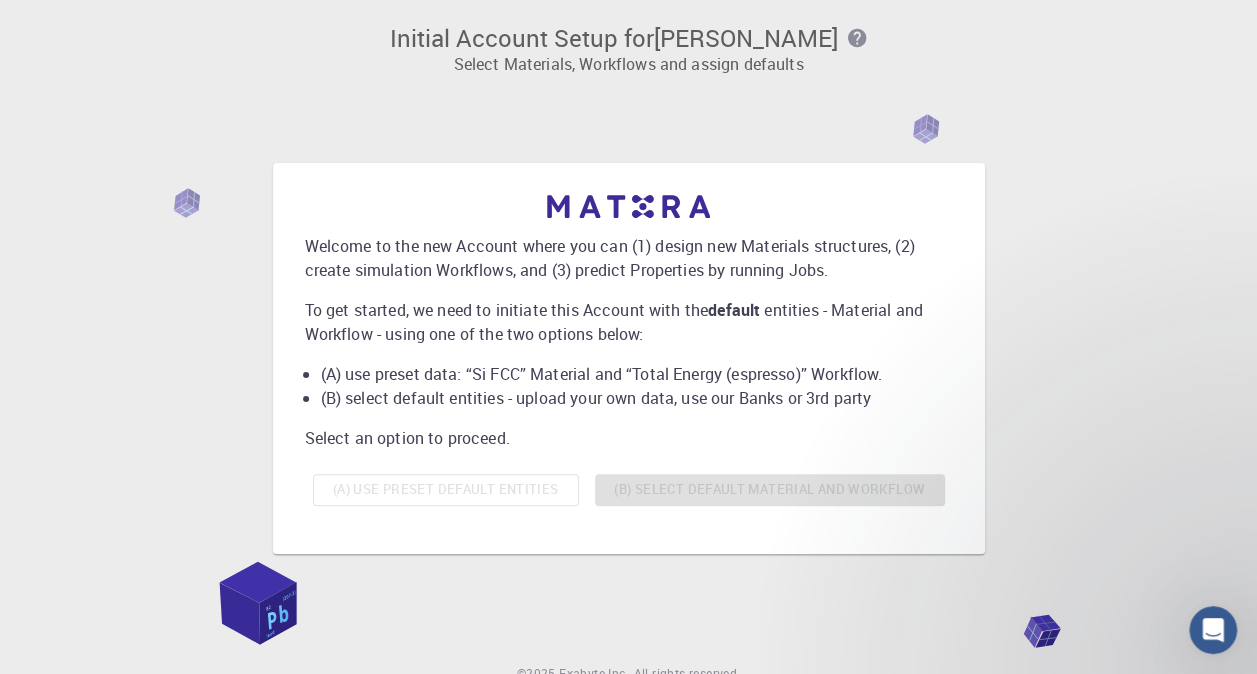 scroll, scrollTop: 92, scrollLeft: 0, axis: vertical 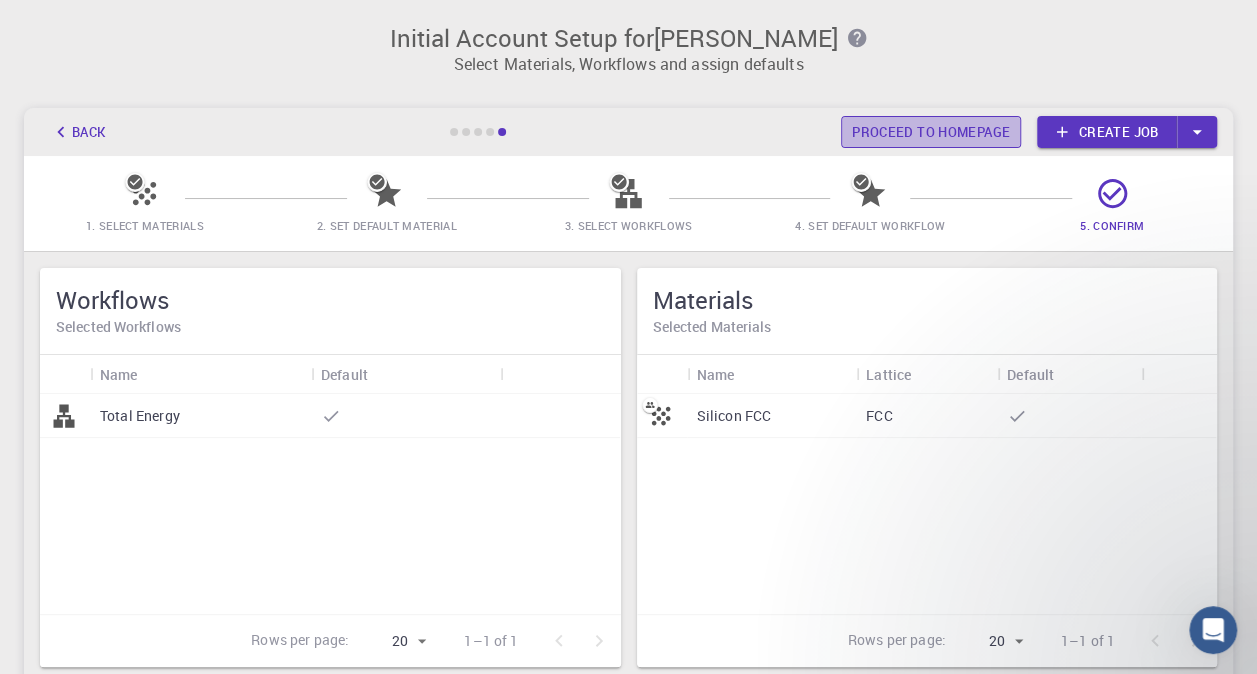 click on "Proceed to homepage" at bounding box center [931, 132] 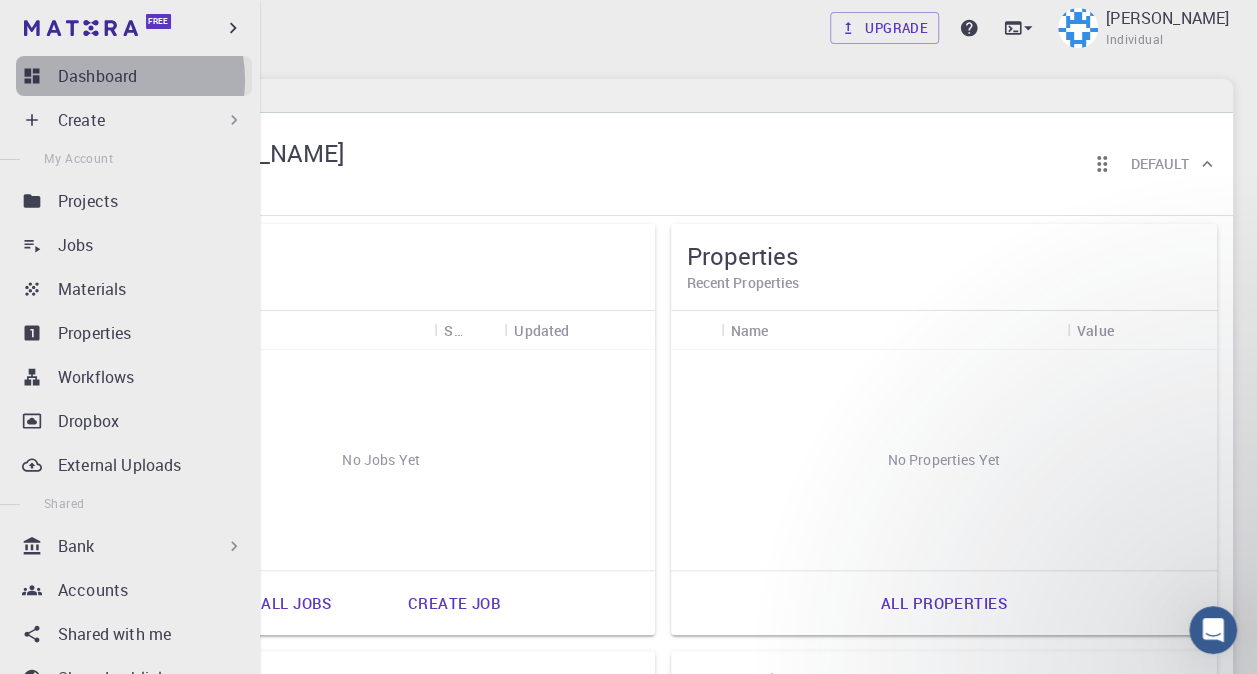 click on "Dashboard" at bounding box center [97, 76] 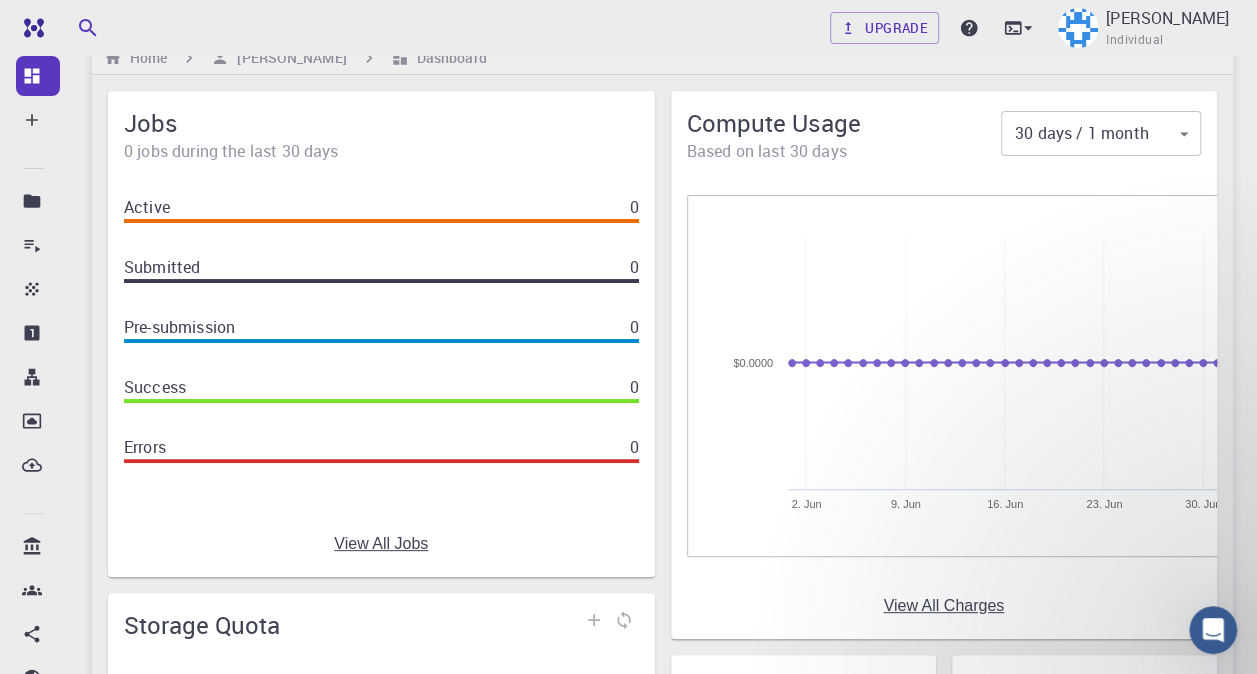 scroll, scrollTop: 0, scrollLeft: 0, axis: both 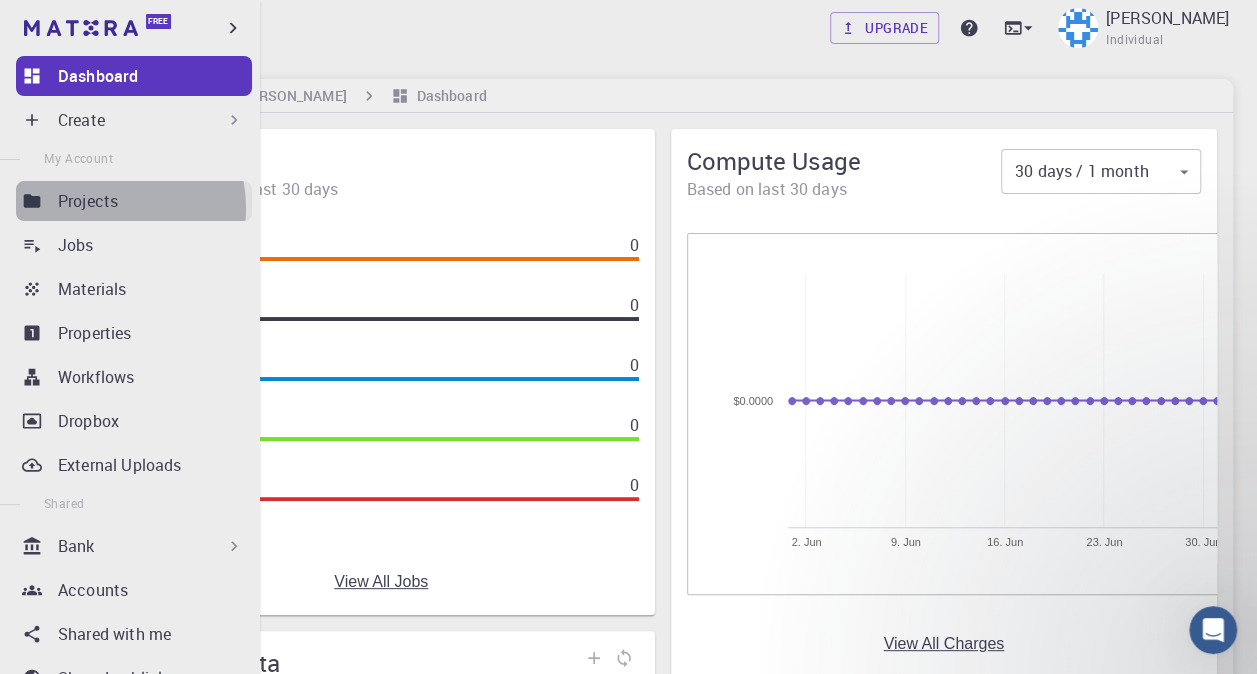 click on "Projects" at bounding box center (88, 201) 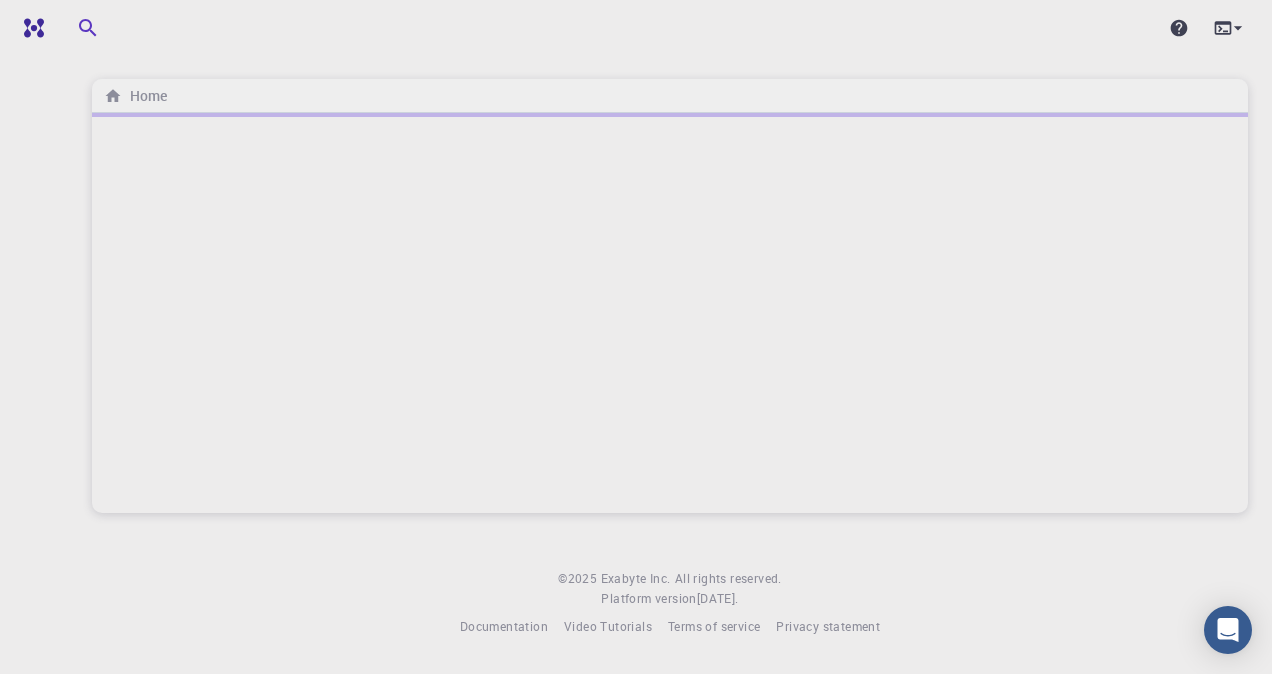 scroll, scrollTop: 0, scrollLeft: 0, axis: both 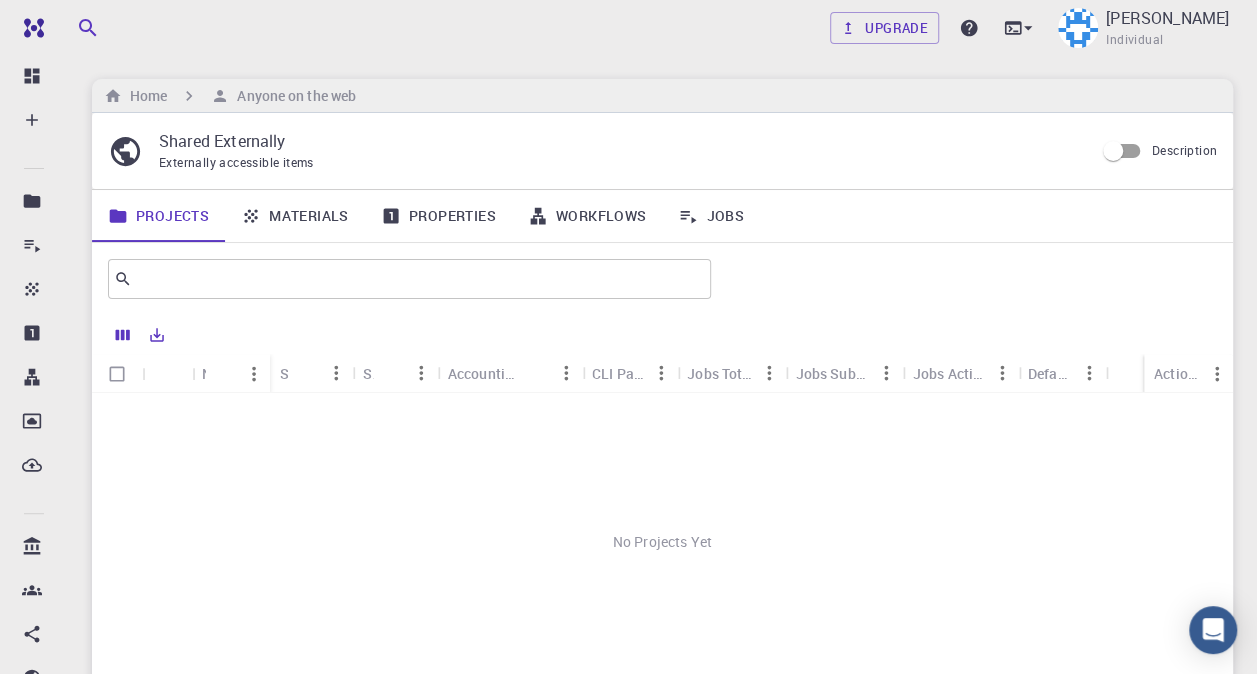 click at bounding box center (88, 28) 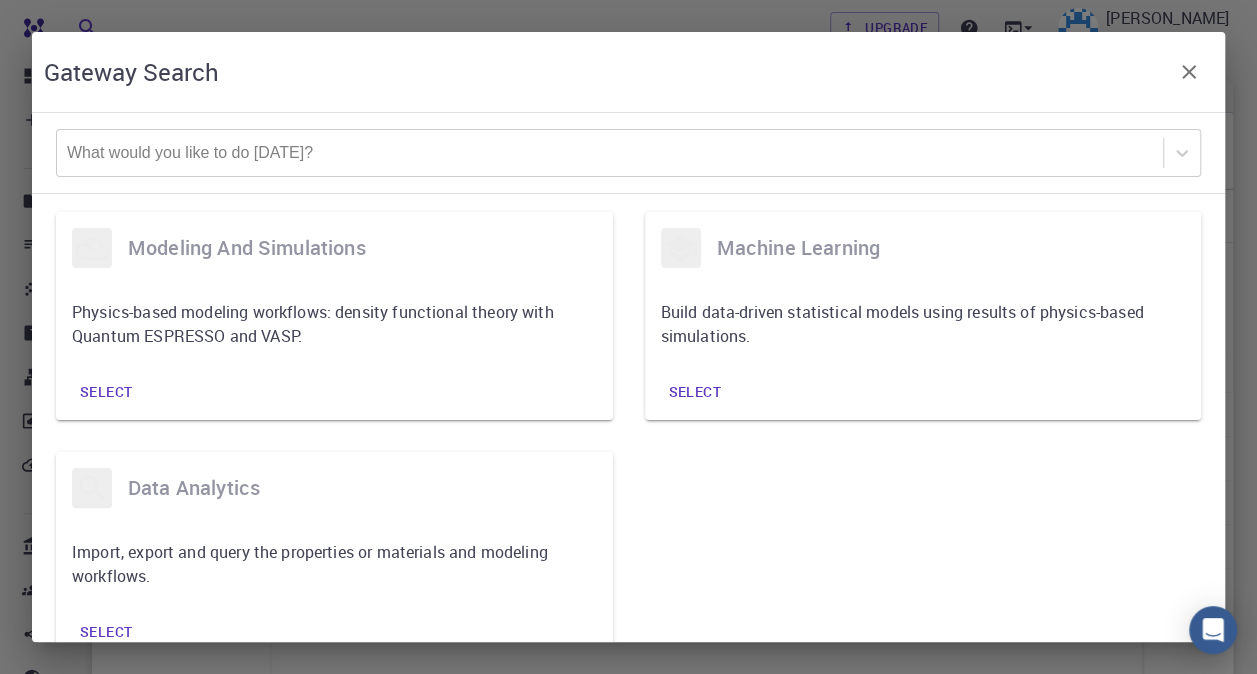 scroll, scrollTop: 3, scrollLeft: 0, axis: vertical 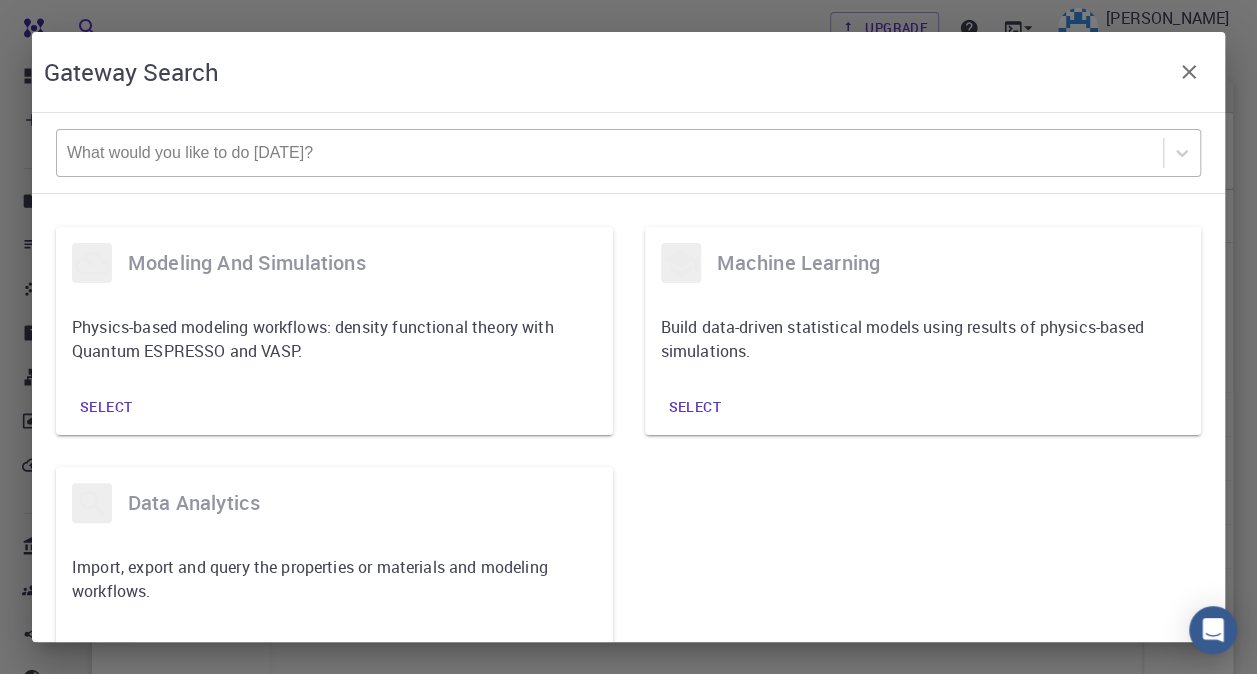 click at bounding box center (610, 153) 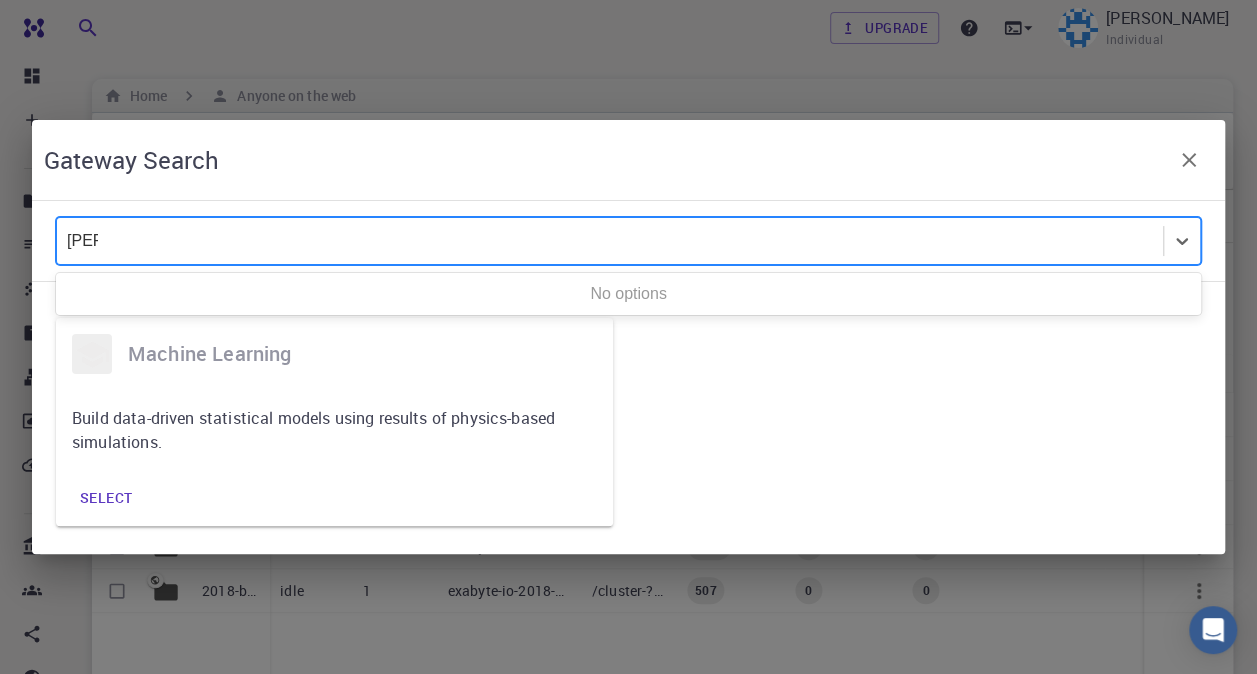 scroll, scrollTop: 0, scrollLeft: 0, axis: both 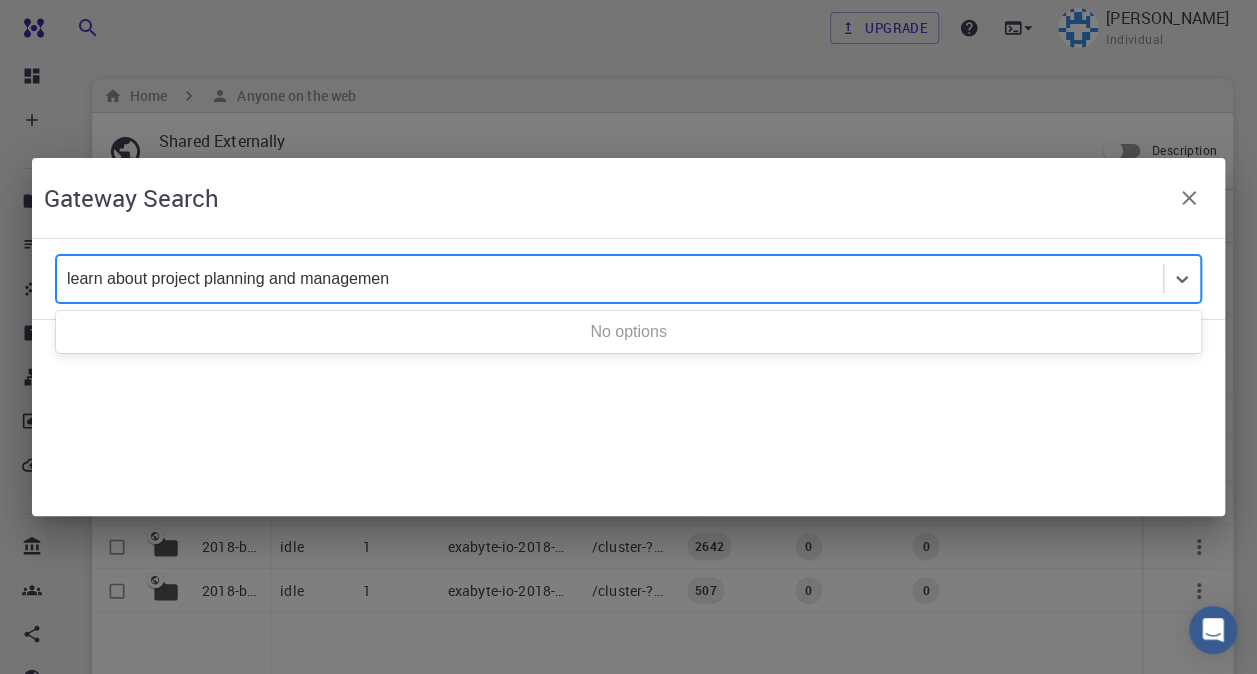 type on "learn about project planning and management" 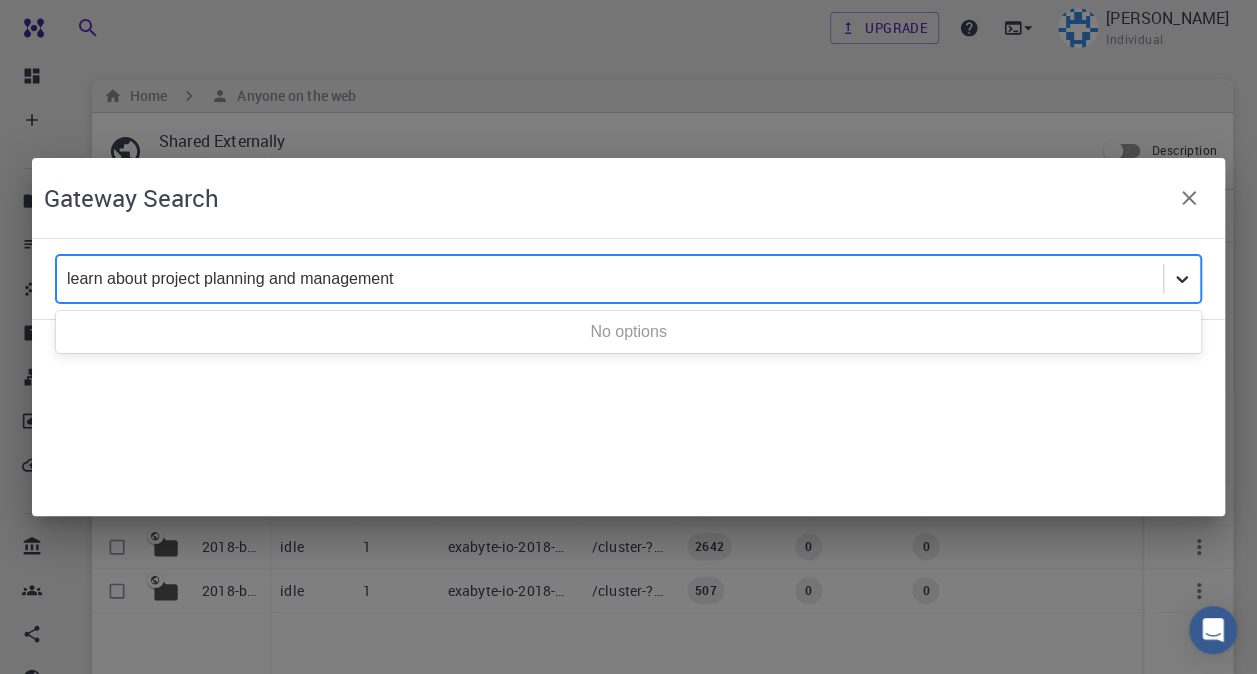 type 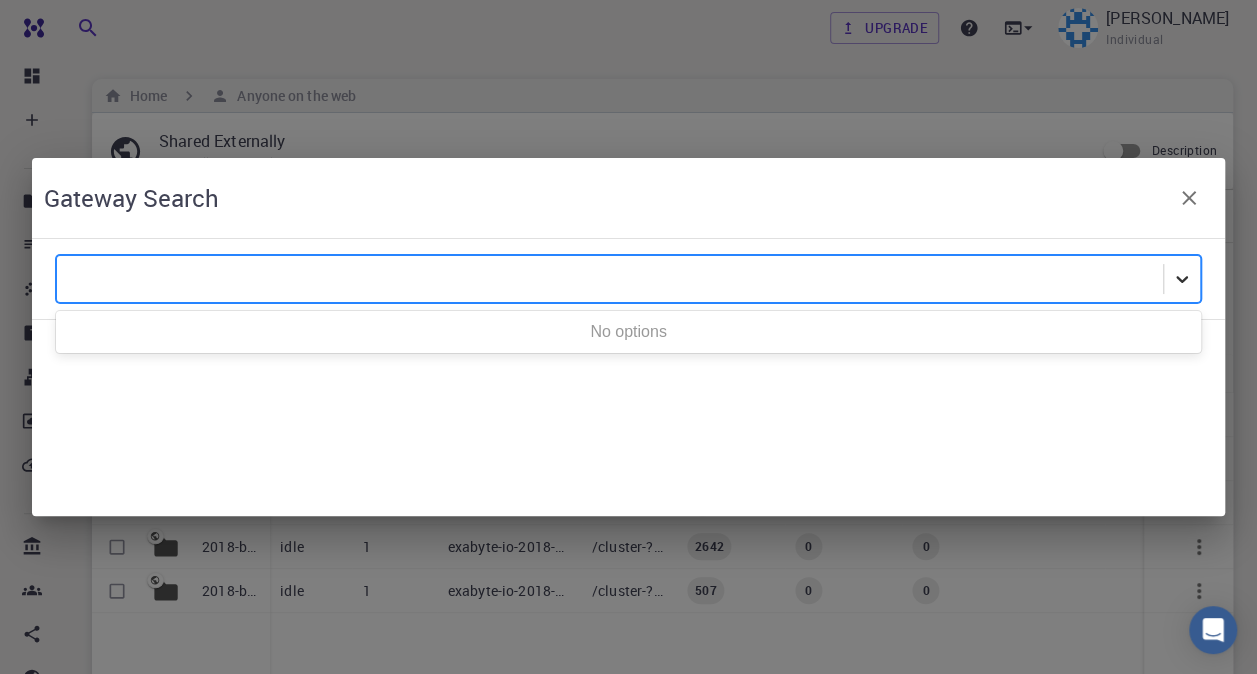 click 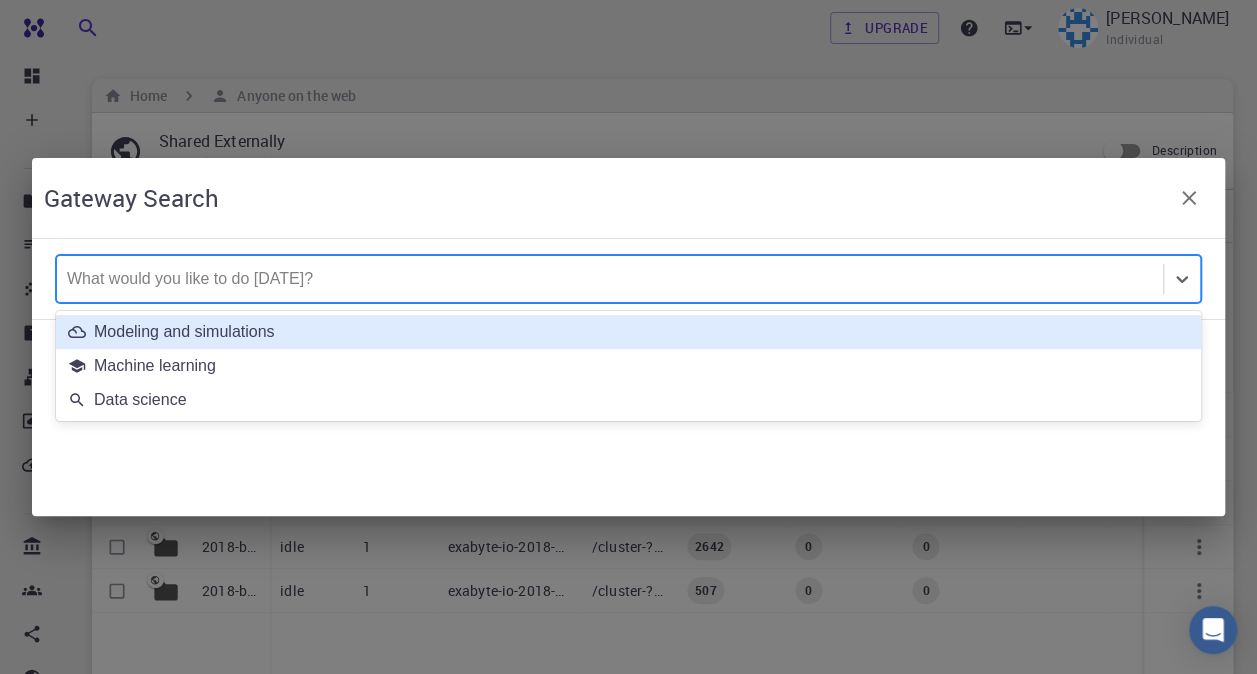 click at bounding box center (610, 279) 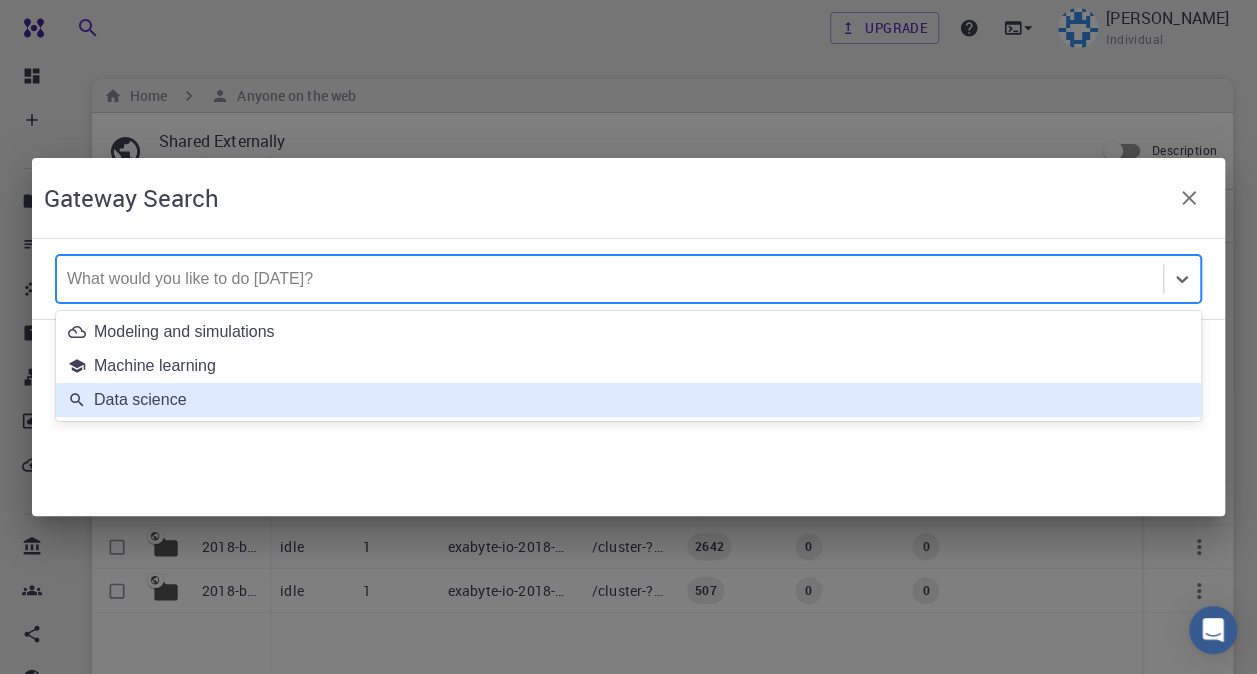 click on "Data science" at bounding box center [628, 400] 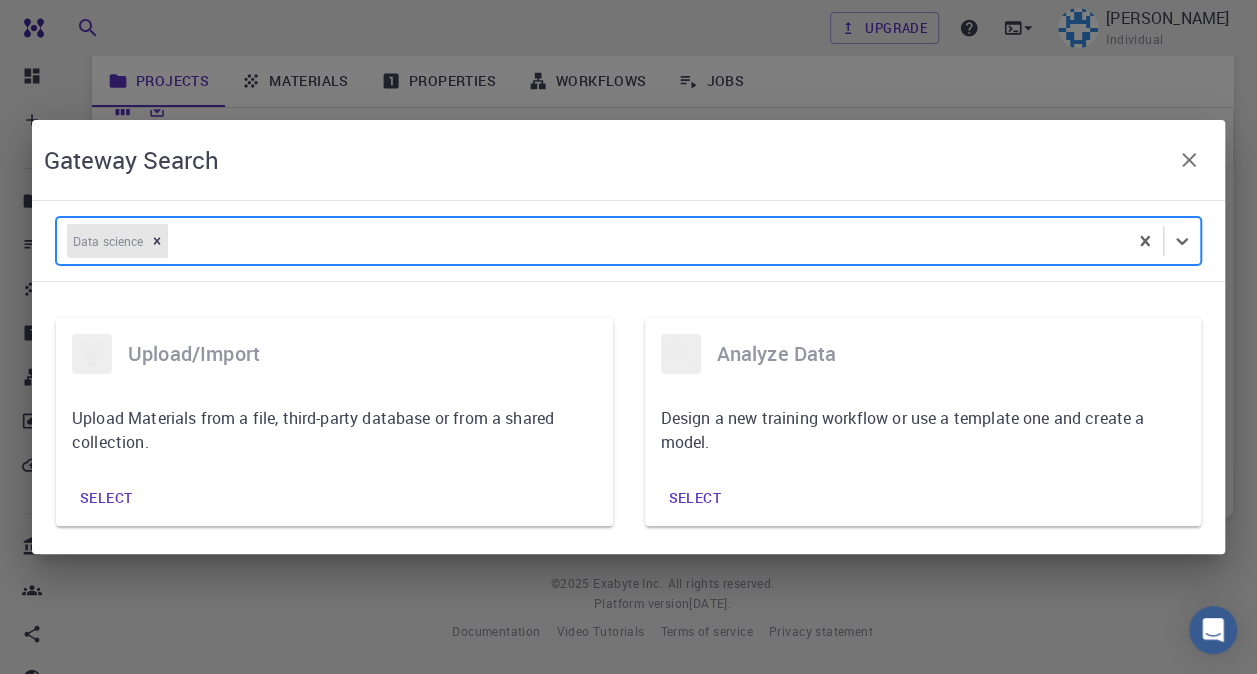 scroll, scrollTop: 0, scrollLeft: 0, axis: both 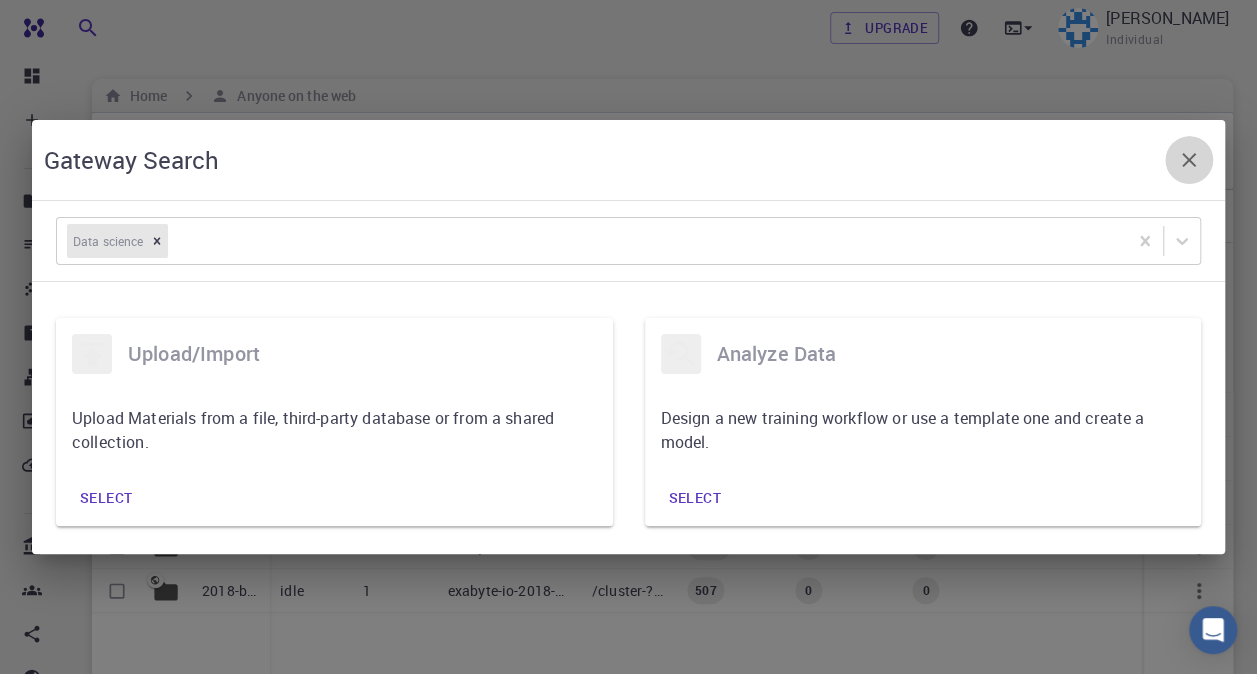 click 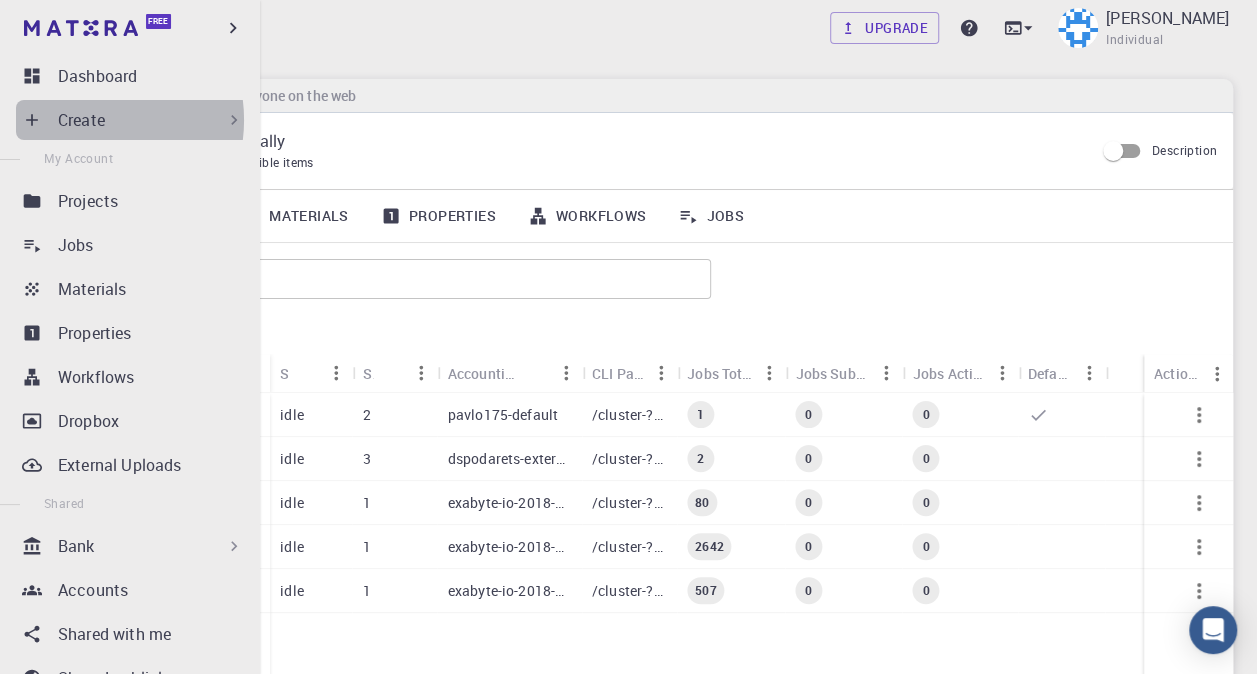 click on "Create" at bounding box center (81, 120) 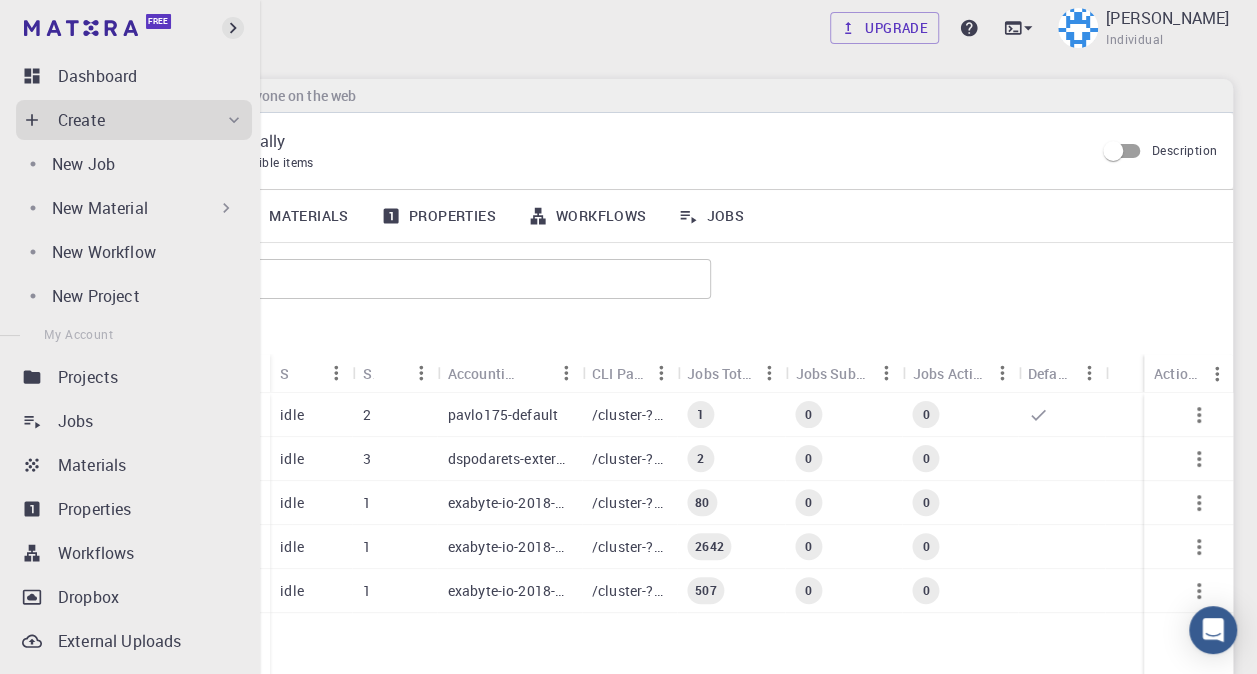 click 